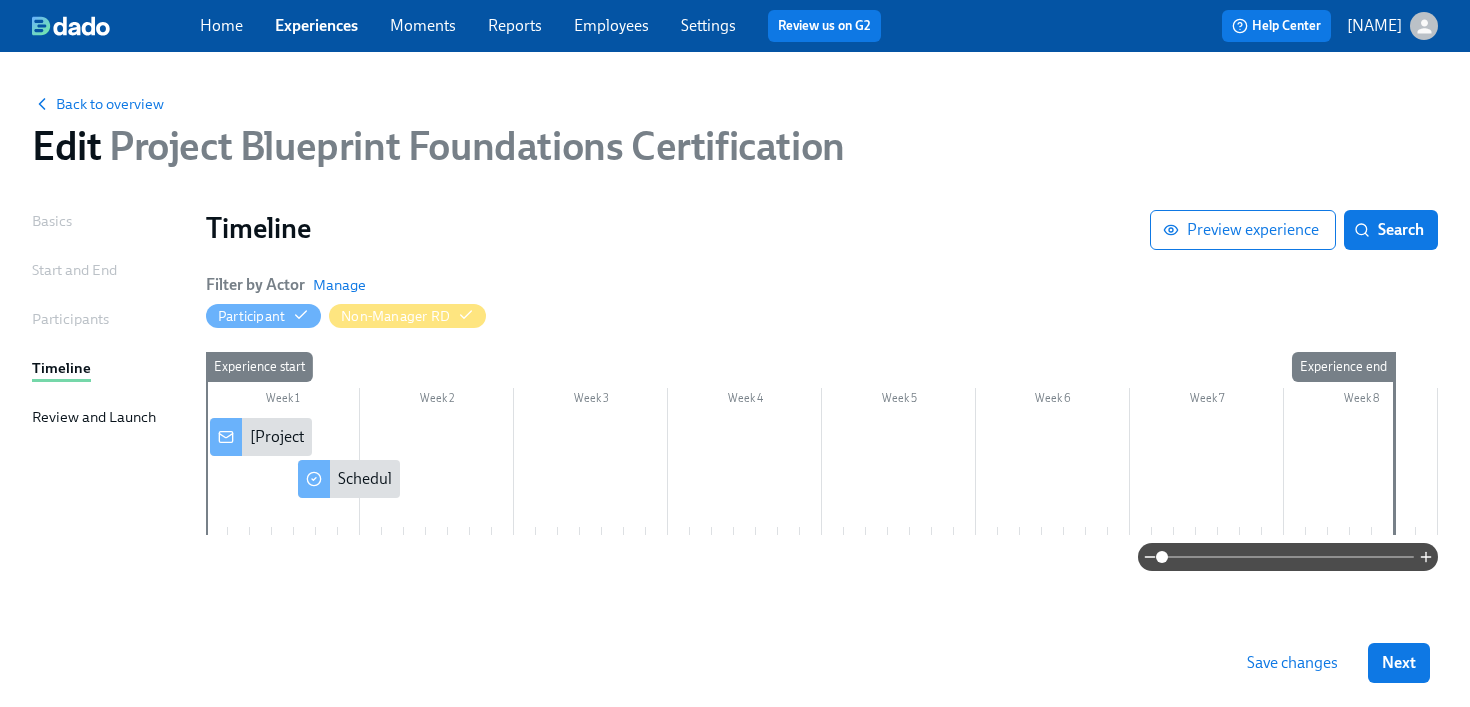 scroll, scrollTop: 0, scrollLeft: 0, axis: both 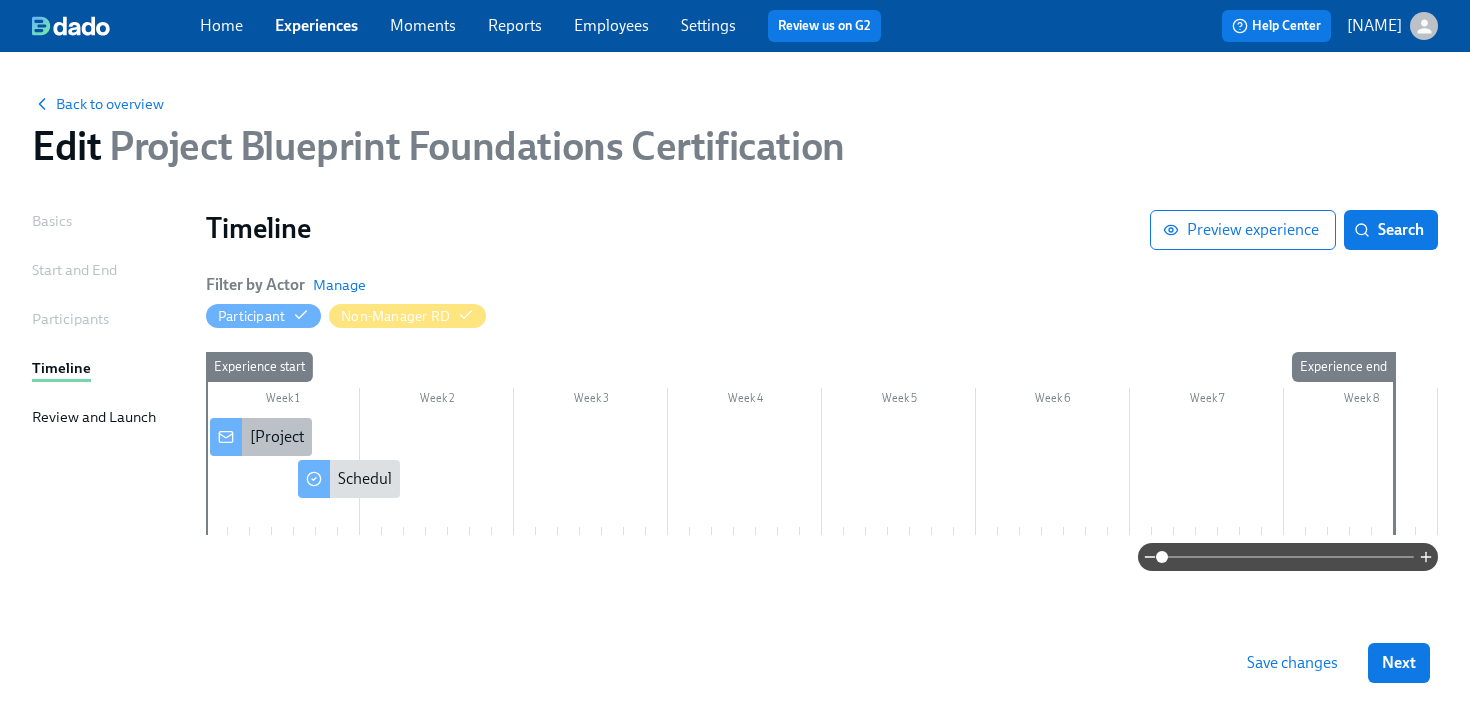 click on "[Project Blueprint Foundations Certification] A new experience starts today!" at bounding box center (506, 437) 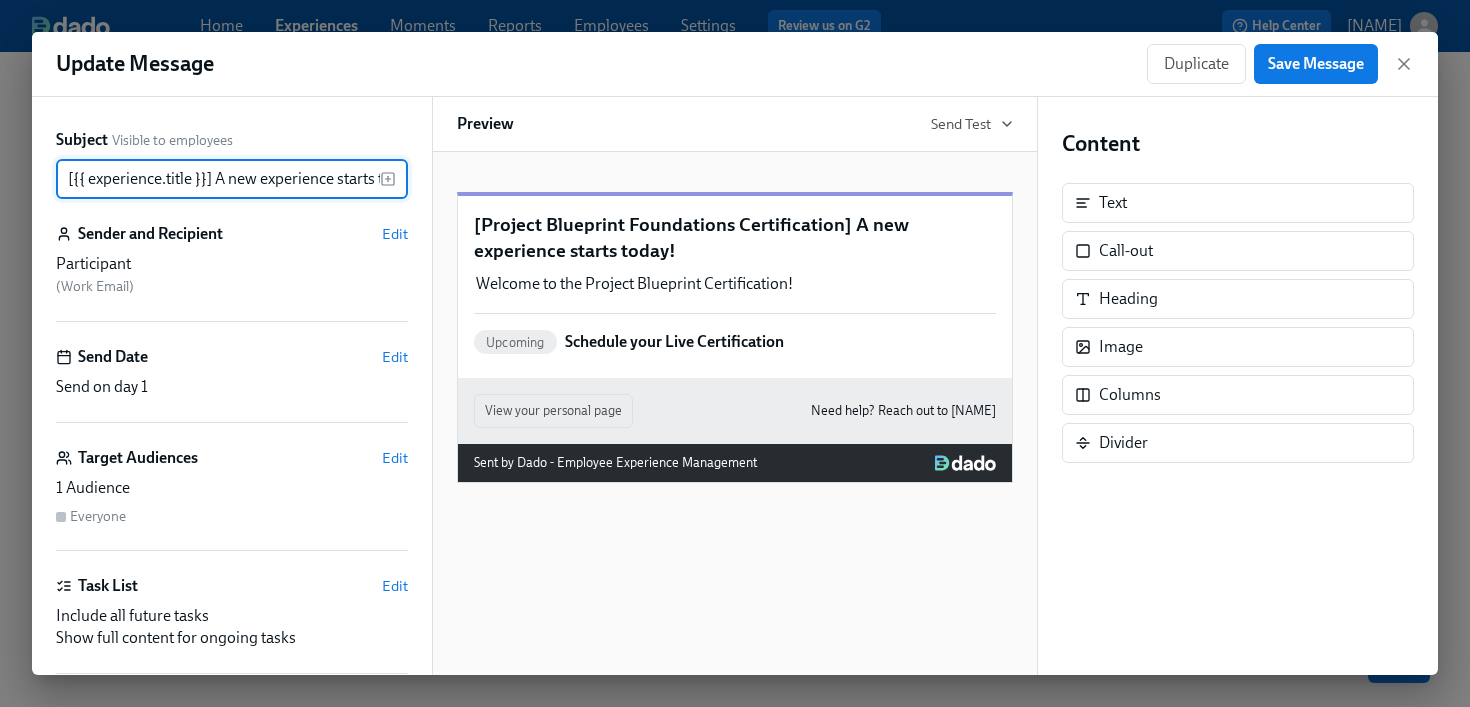 scroll, scrollTop: 0, scrollLeft: 44, axis: horizontal 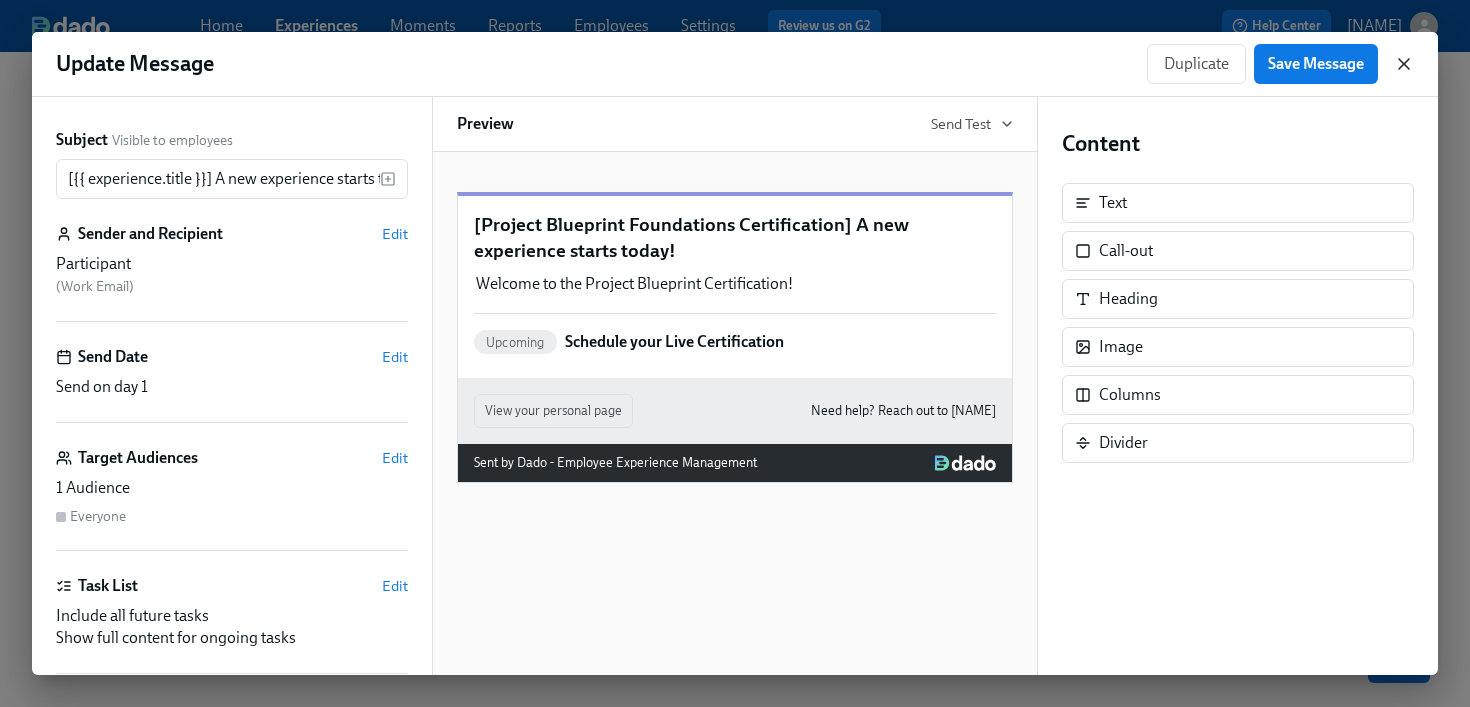 click 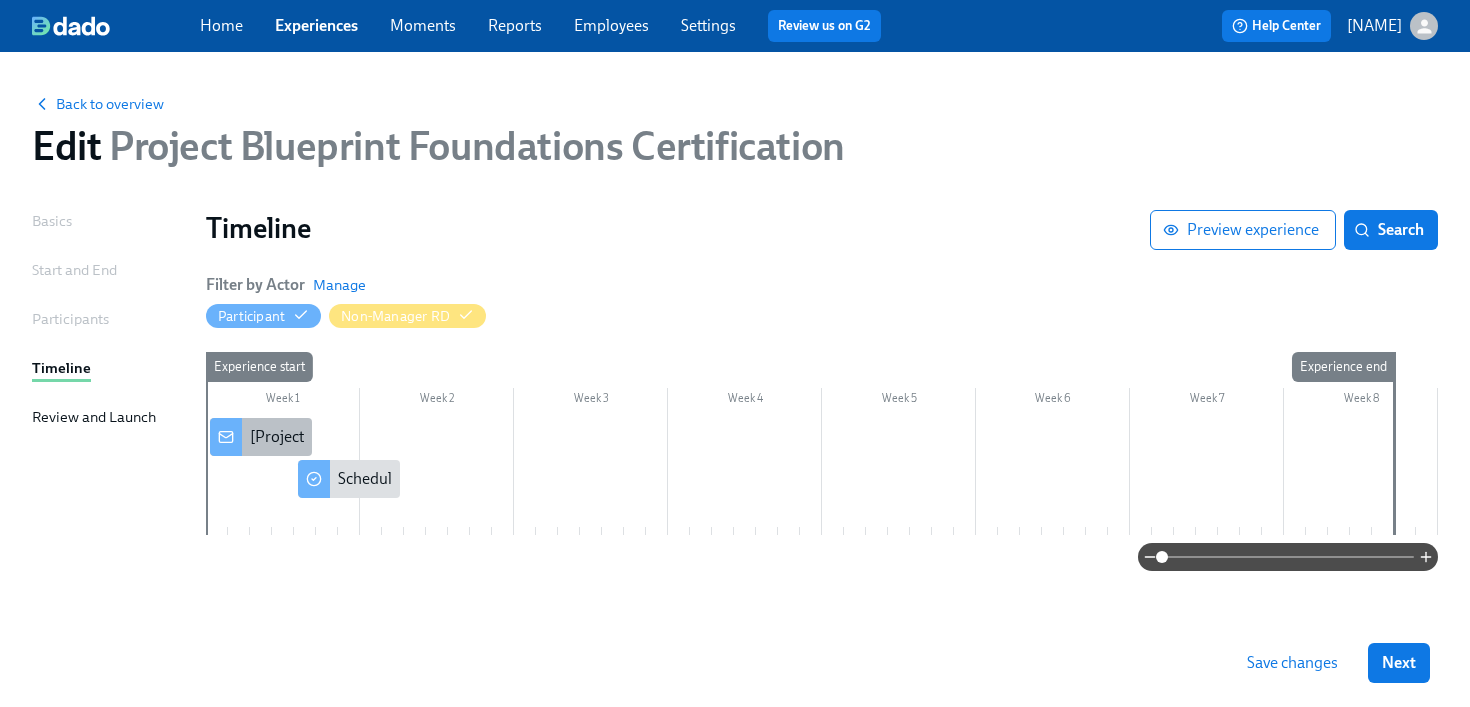click on "[Project Blueprint Foundations Certification] A new experience starts today!" at bounding box center (506, 437) 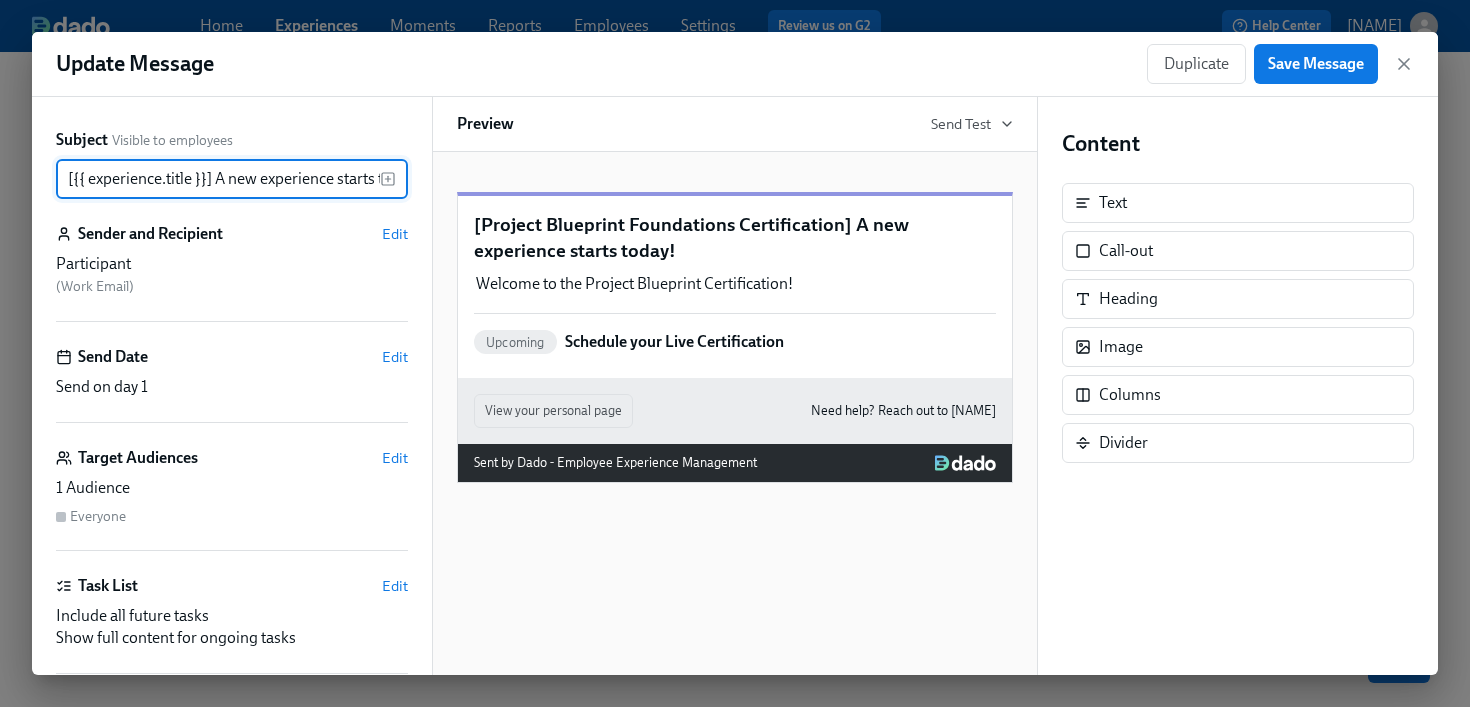scroll, scrollTop: 0, scrollLeft: 44, axis: horizontal 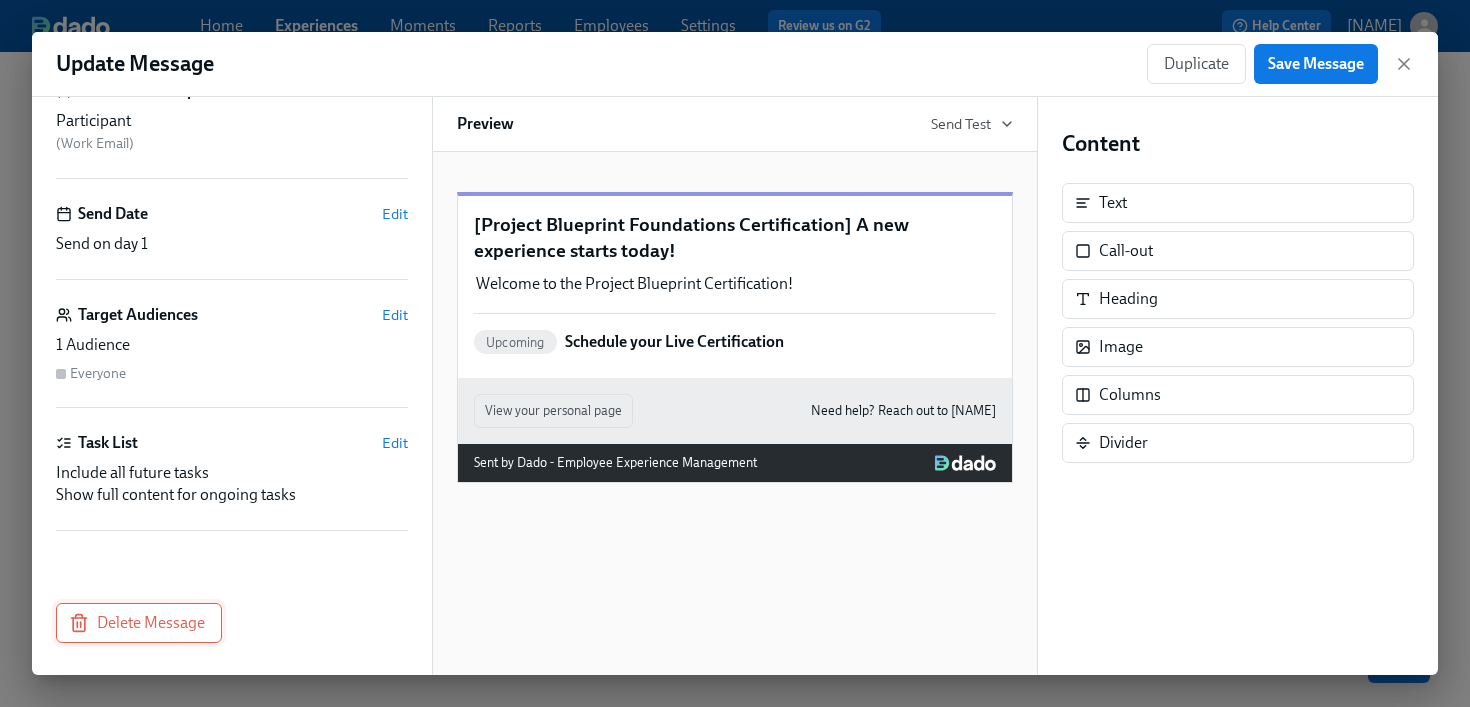 click on "Delete Message" at bounding box center (139, 623) 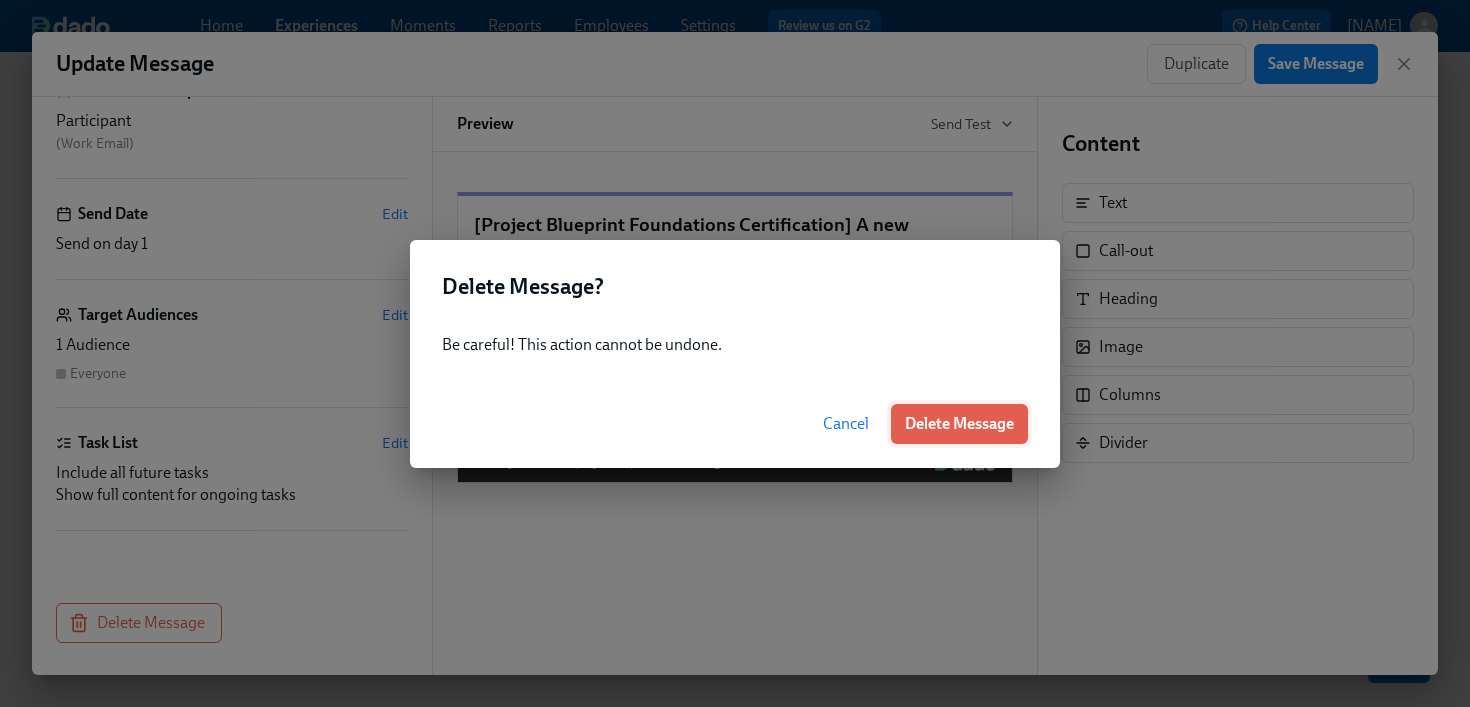 click on "Delete Message" at bounding box center [959, 424] 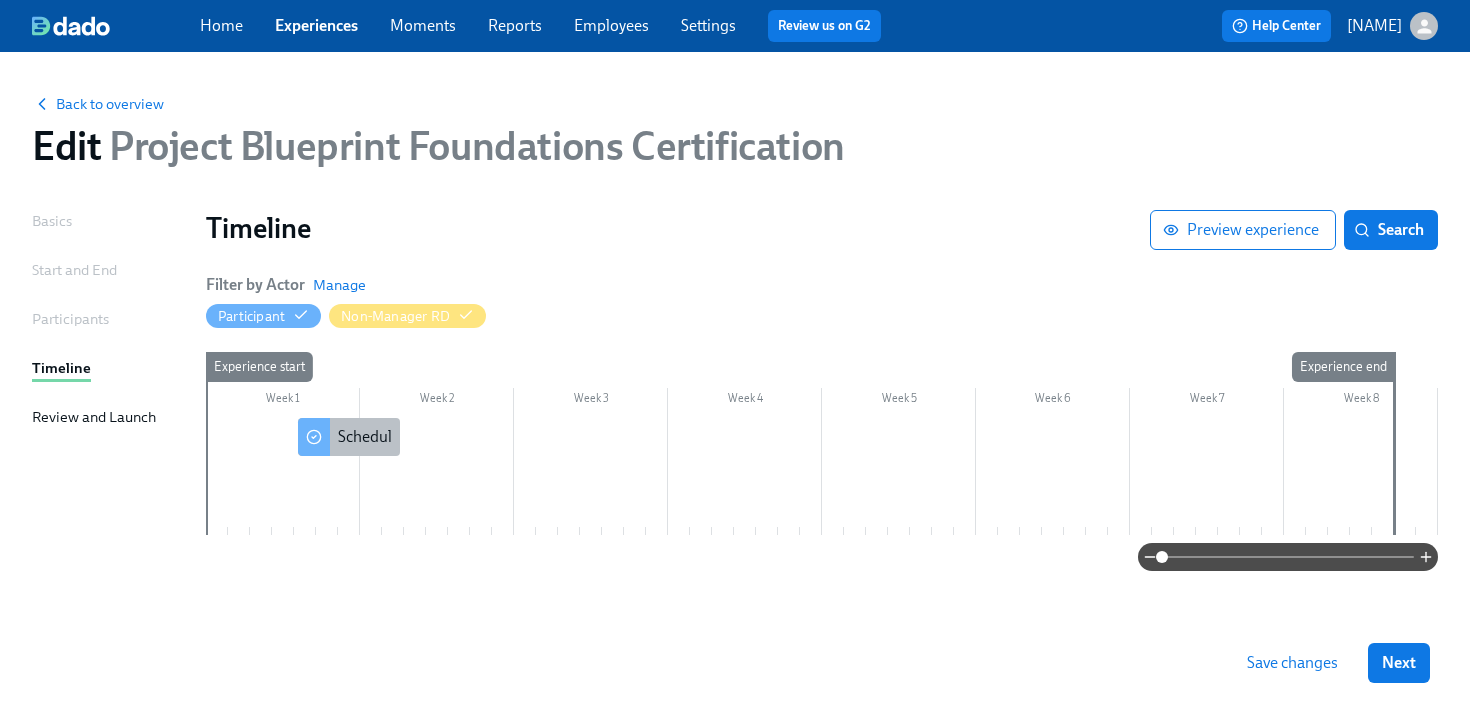 click on "Schedule your Live Certification" at bounding box center (445, 437) 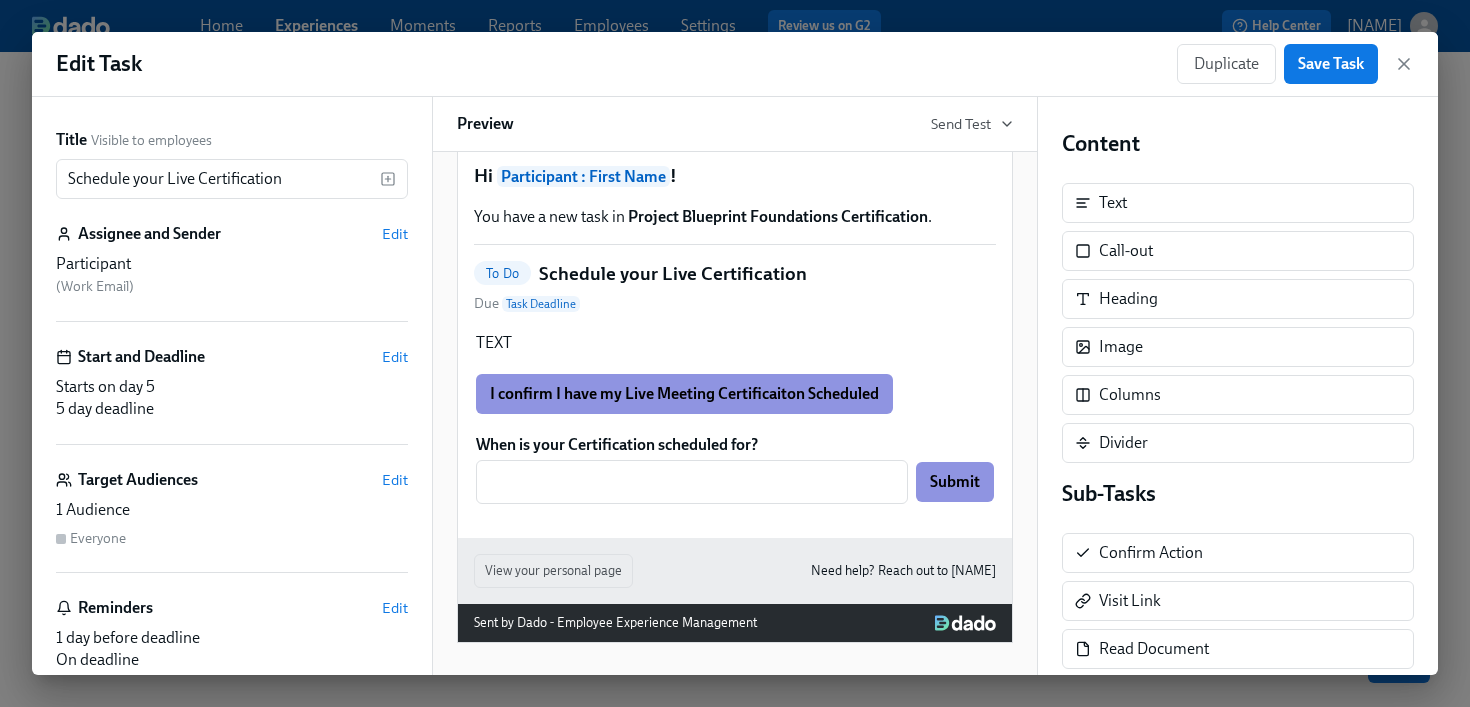 scroll, scrollTop: 58, scrollLeft: 0, axis: vertical 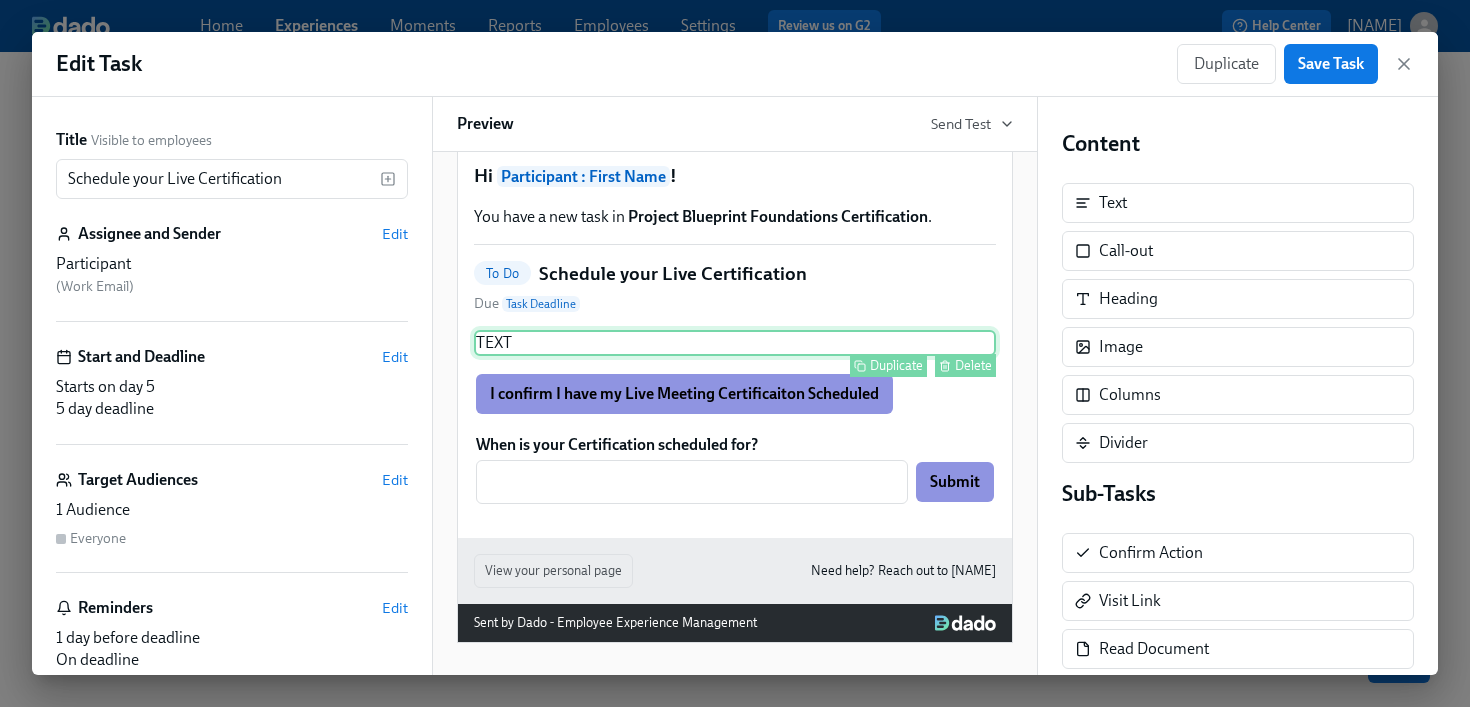 click on "Duplicate   Delete" at bounding box center [737, 365] 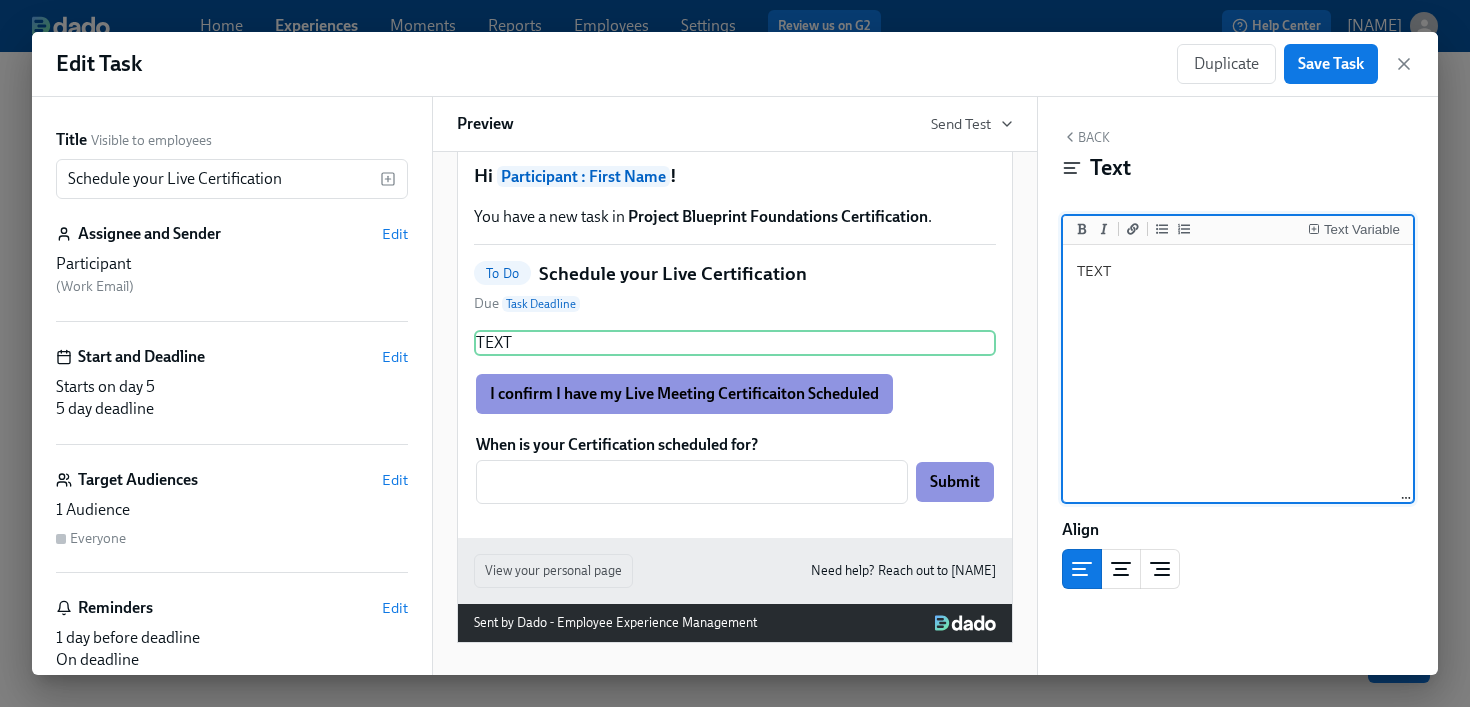 click on "TEXT" at bounding box center (1238, 374) 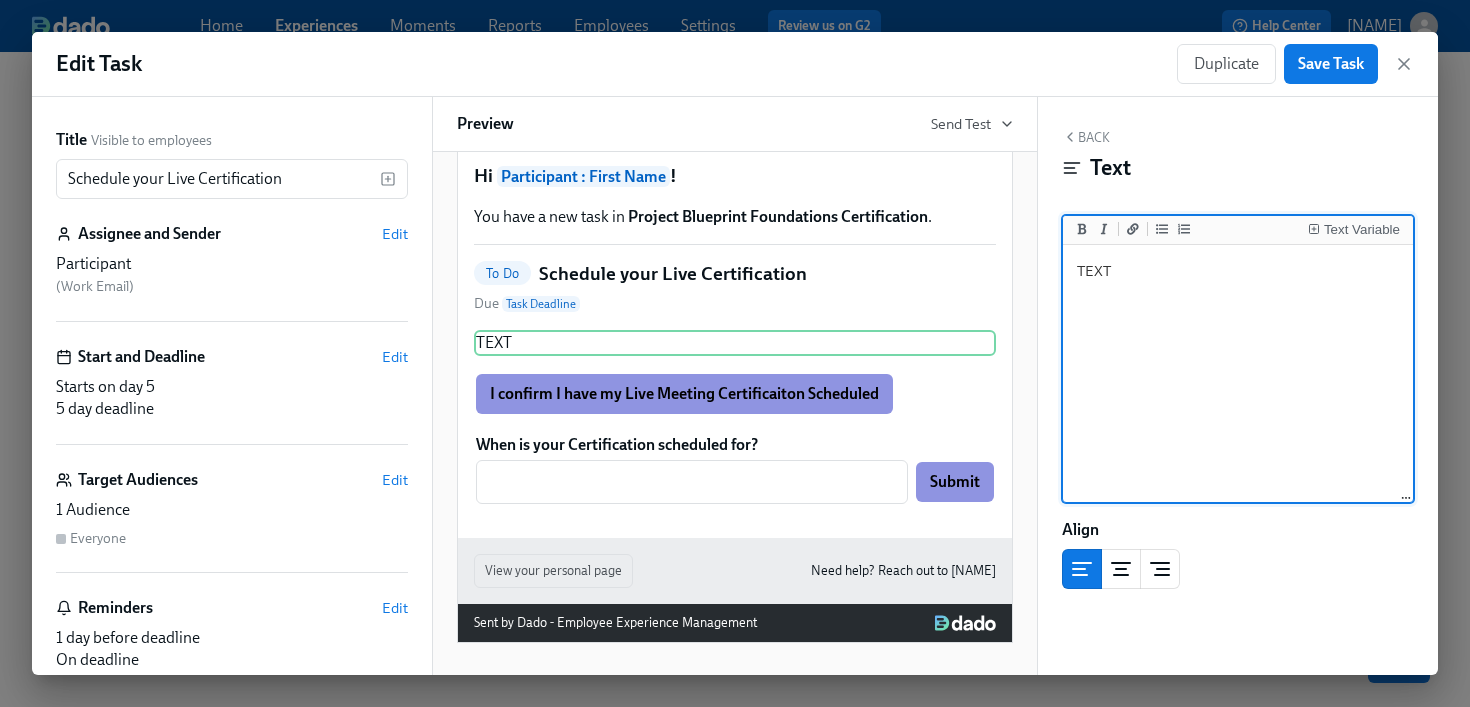 click on "TEXT" at bounding box center [1238, 374] 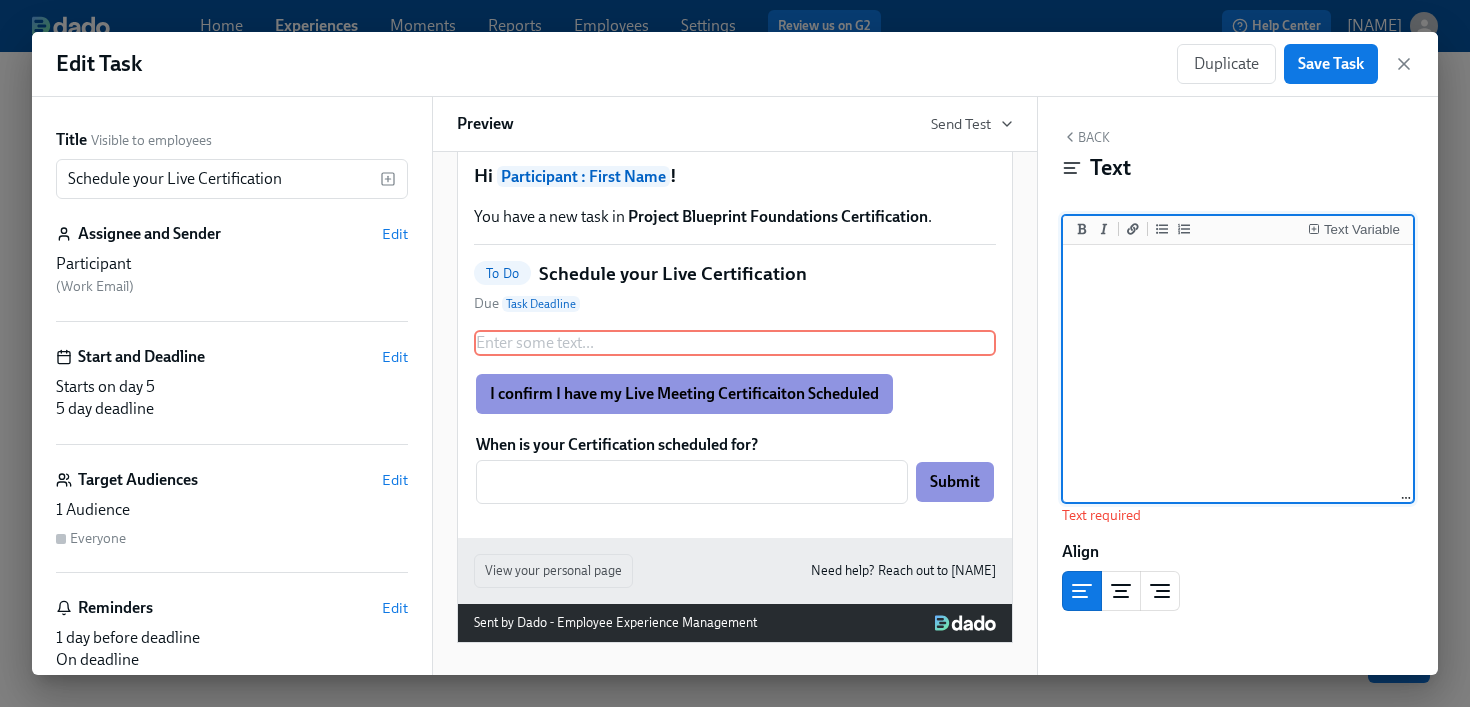click at bounding box center [1238, 374] 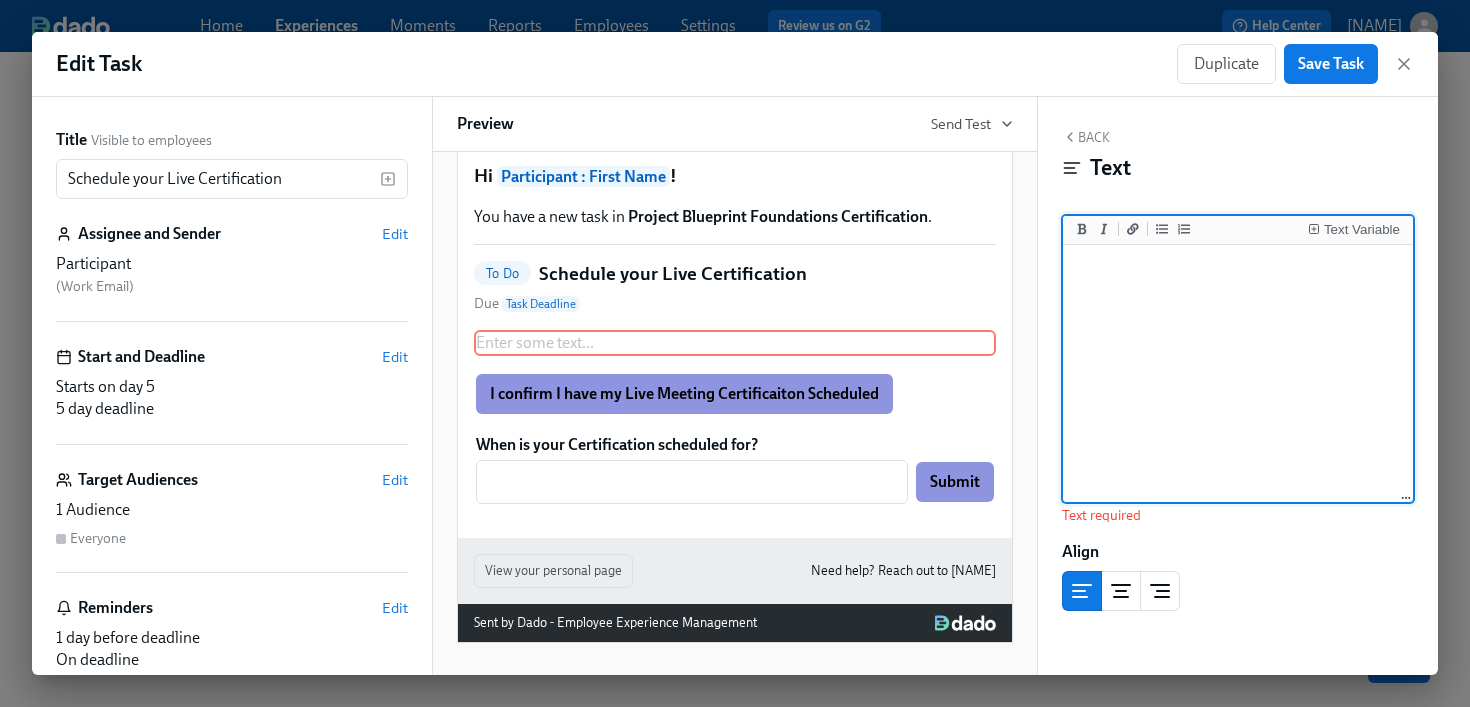 click at bounding box center (1238, 374) 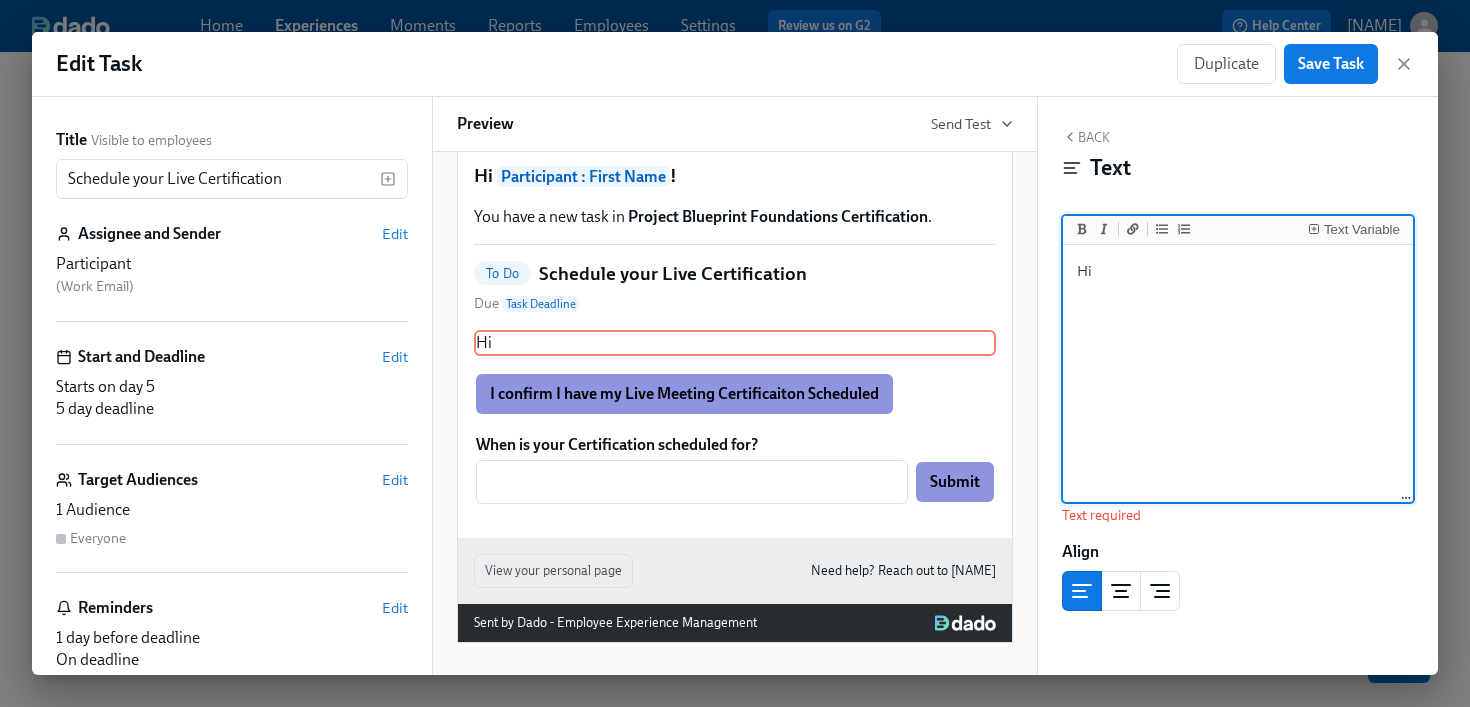 type on "H" 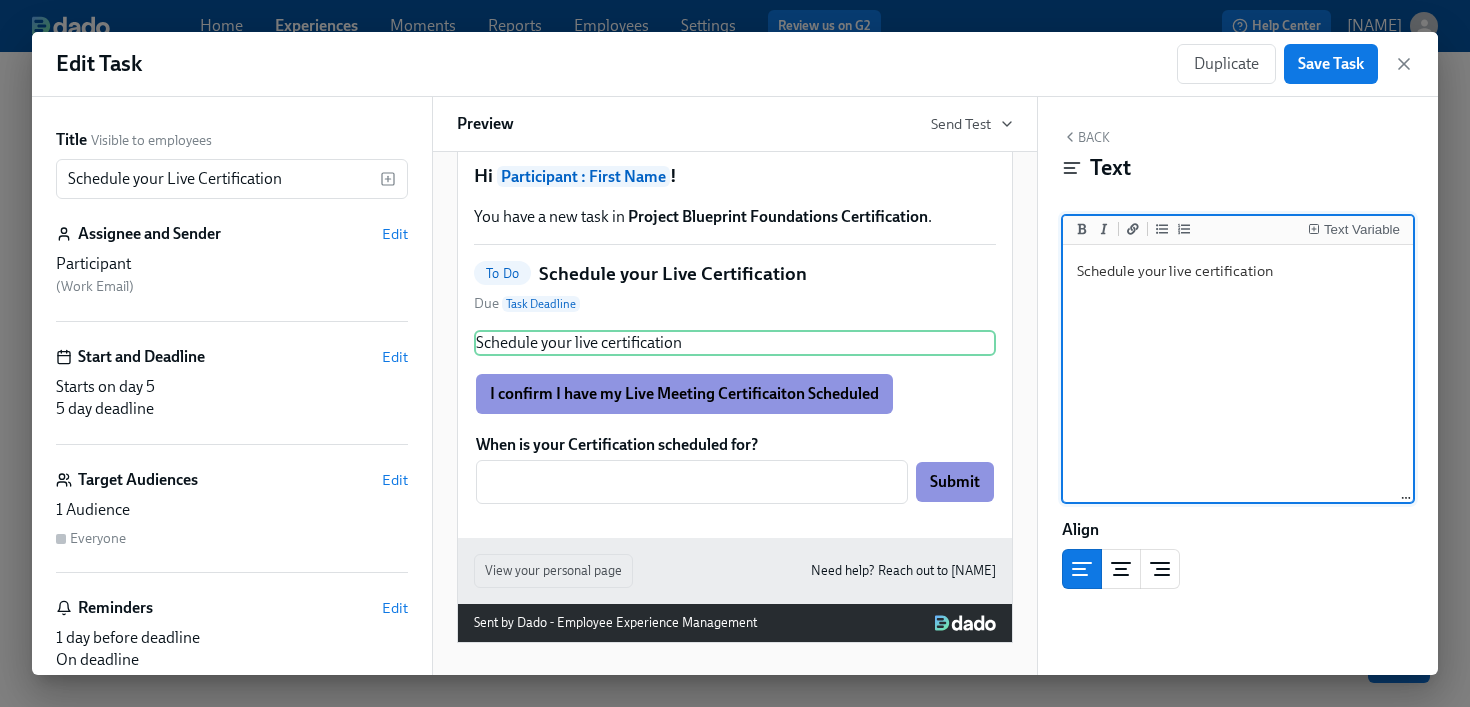 drag, startPoint x: 1302, startPoint y: 273, endPoint x: 1032, endPoint y: 269, distance: 270.02963 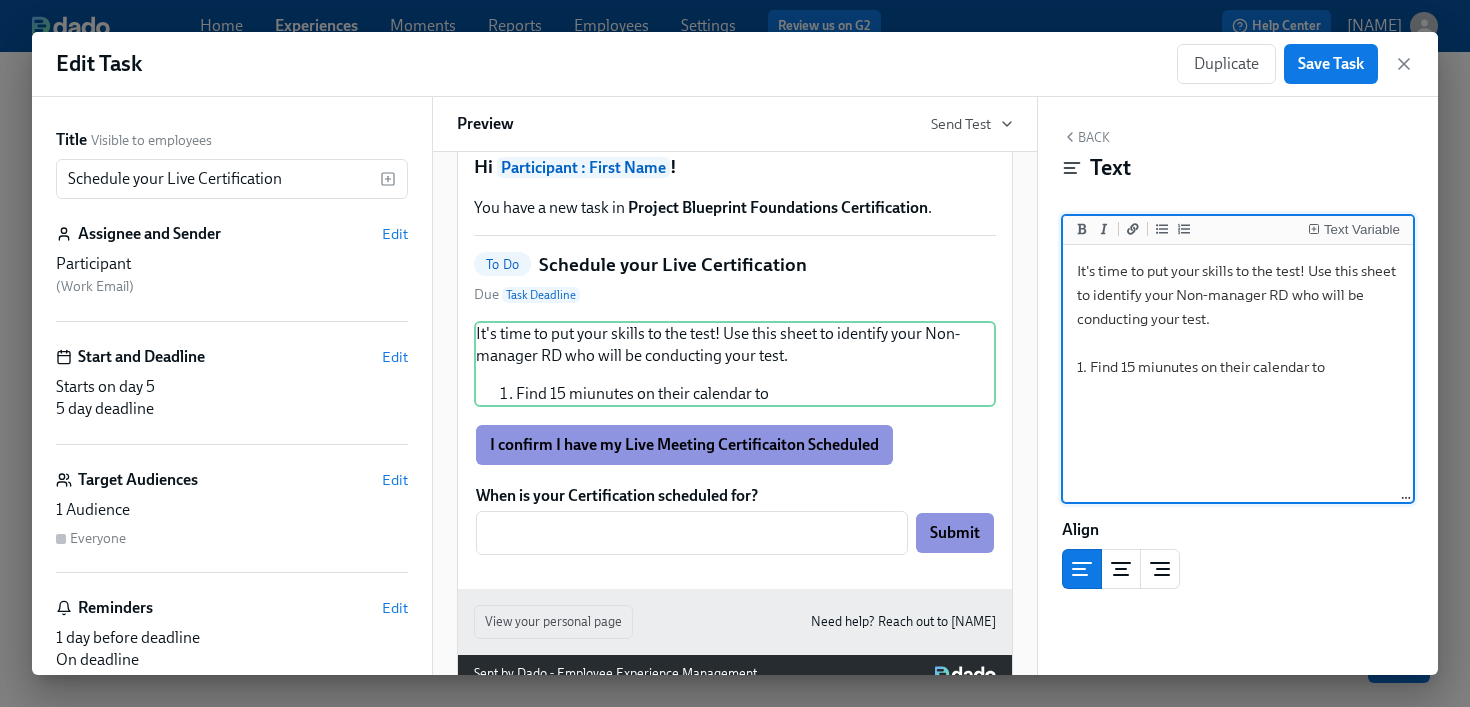 drag, startPoint x: 1134, startPoint y: 368, endPoint x: 1123, endPoint y: 368, distance: 11 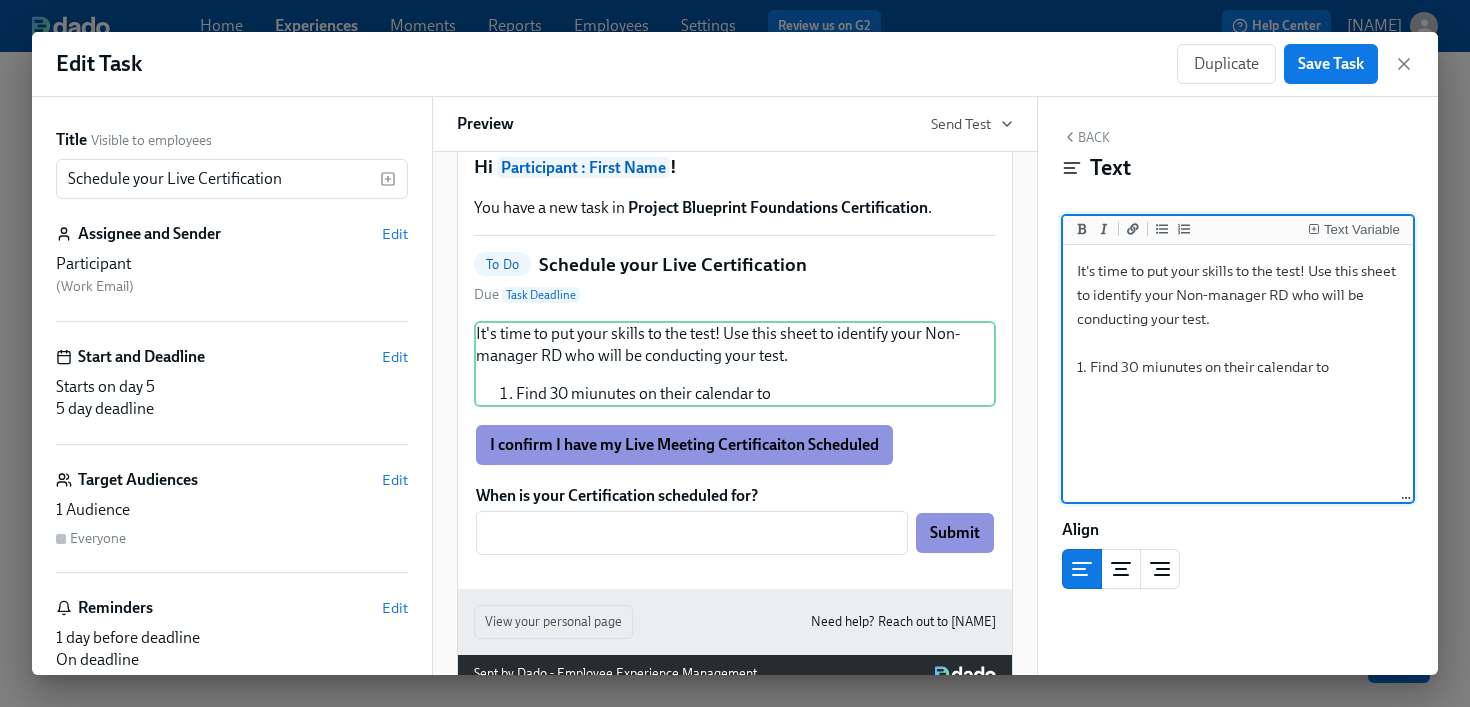 click on "It's time to put your skills to the test! Use this sheet to identify your Non-manager RD who will be conducting your test.
1. Find 30 miunutes on their calendar to" at bounding box center [1238, 374] 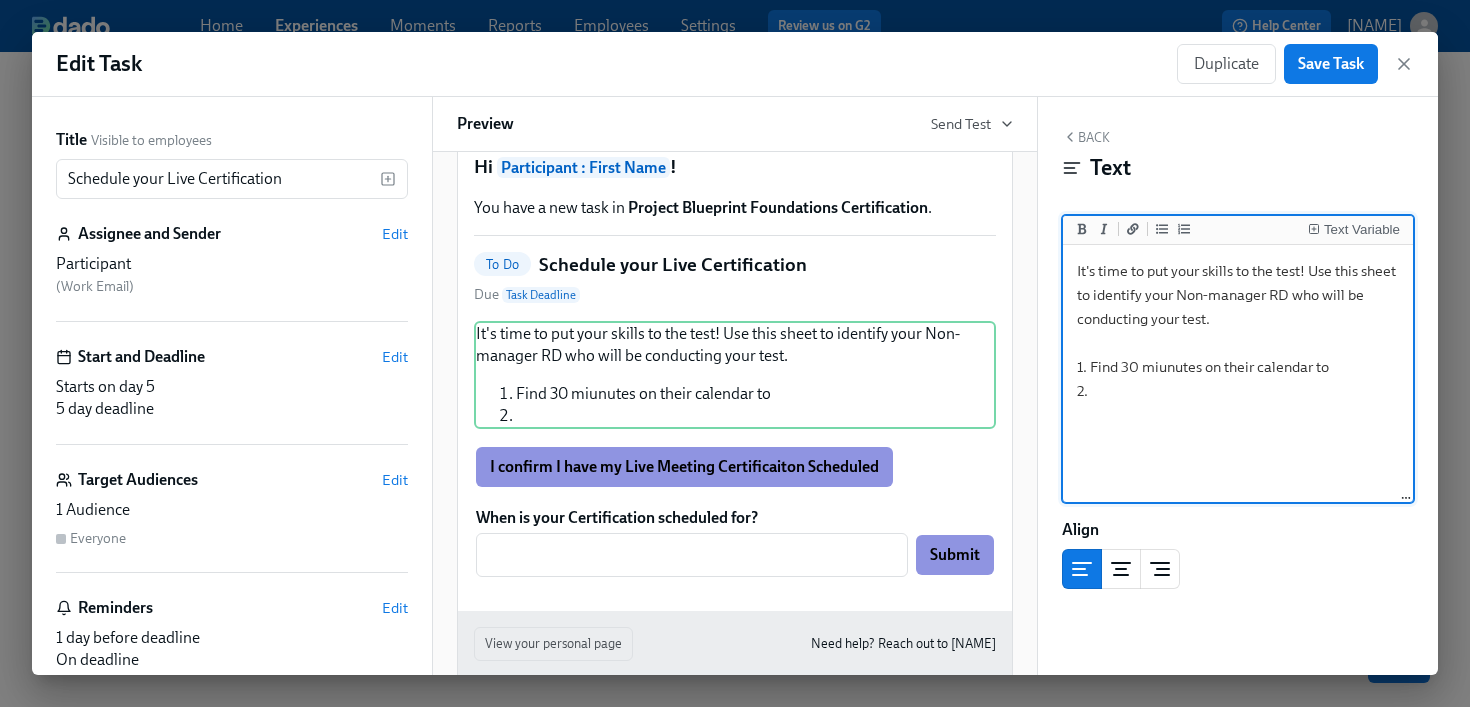 click on "It's time to put your skills to the test! Use this sheet to identify your Non-manager RD who will be conducting your test.
1. Find 30 miunutes on their calendar to
2." at bounding box center (1238, 374) 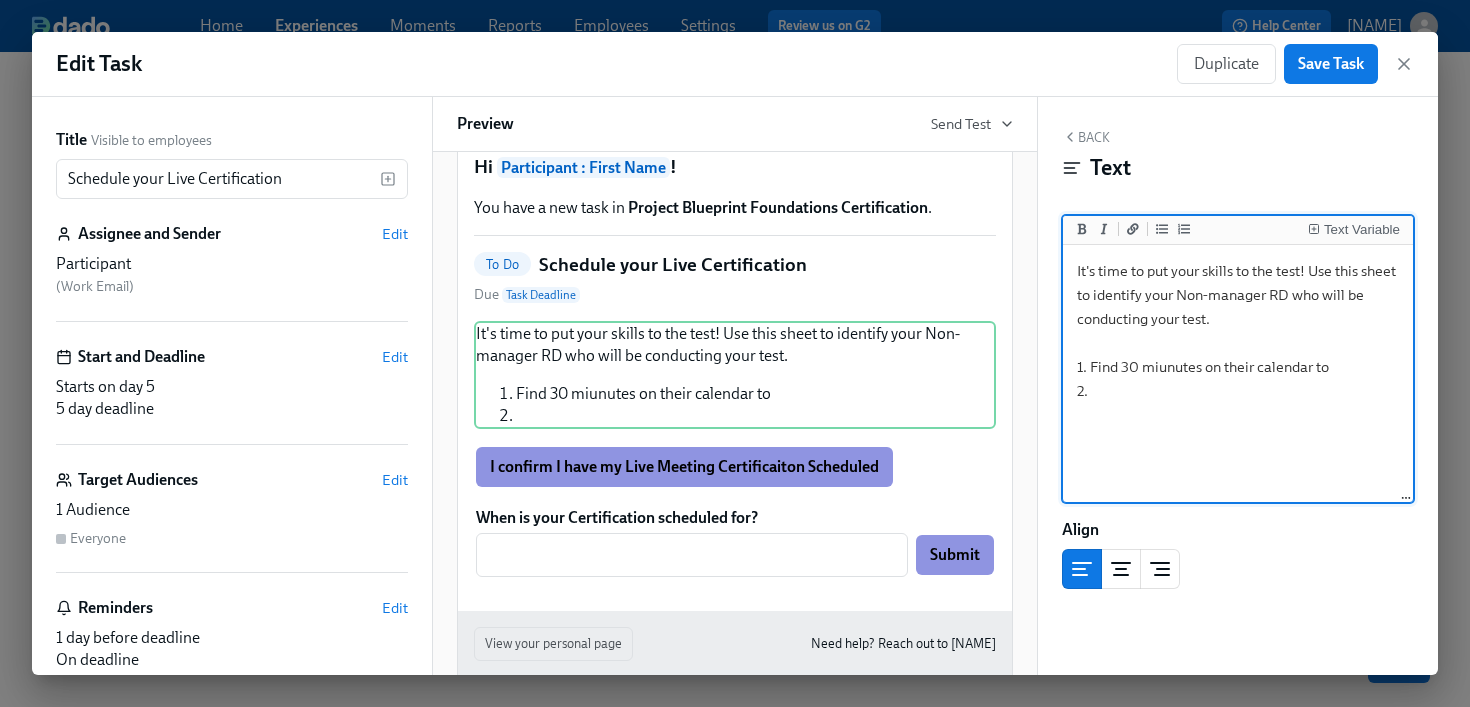 click on "It's time to put your skills to the test! Use this sheet to identify your Non-manager RD who will be conducting your test.
1. Find 30 miunutes on their calendar to
2." at bounding box center [1238, 374] 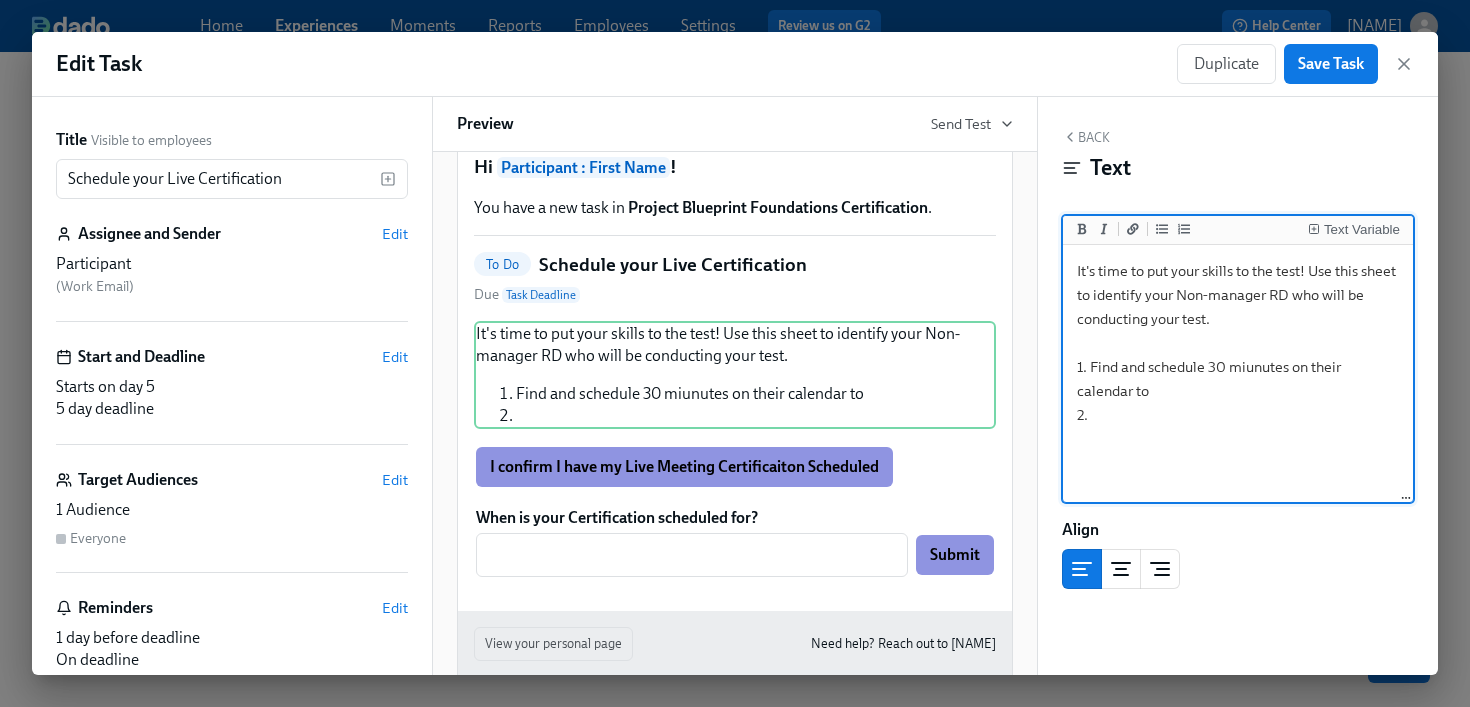 click on "It's time to put your skills to the test! Use this sheet to identify your Non-manager RD who will be conducting your test.
1. Find and schedule 30 miunutes on their calendar to
2." at bounding box center [1238, 374] 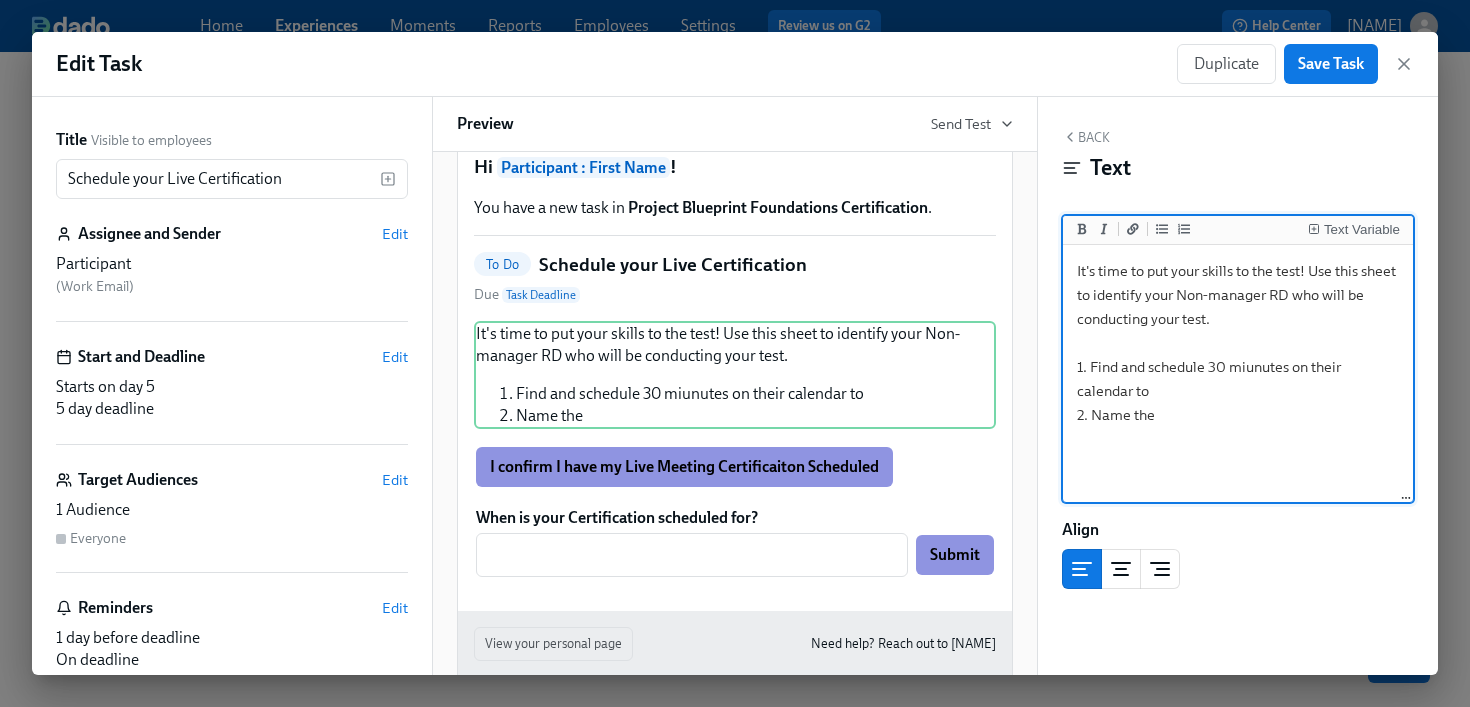 drag, startPoint x: 1122, startPoint y: 369, endPoint x: 1207, endPoint y: 369, distance: 85 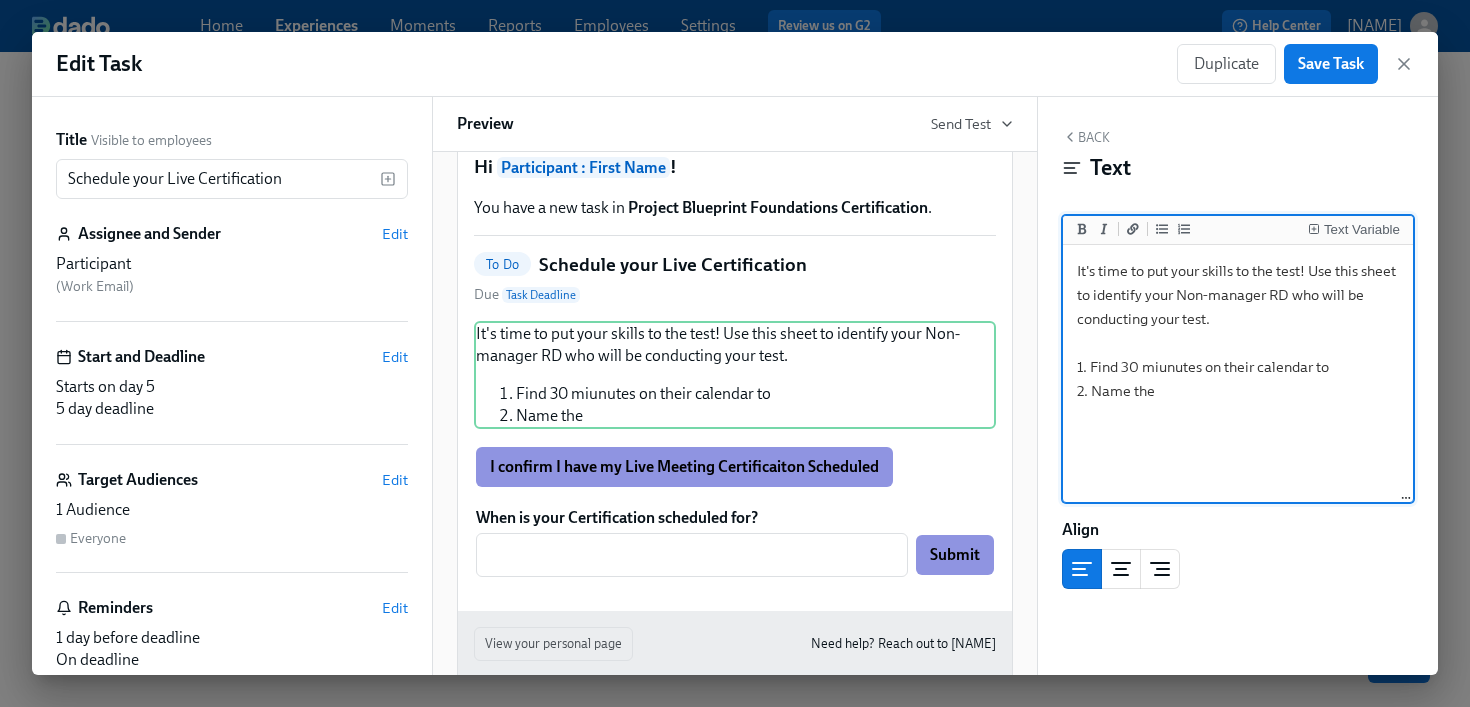 click on "It's time to put your skills to the test! Use this sheet to identify your Non-manager RD who will be conducting your test.
1. Find 30 miunutes on their calendar to
2. Name the" at bounding box center (1238, 374) 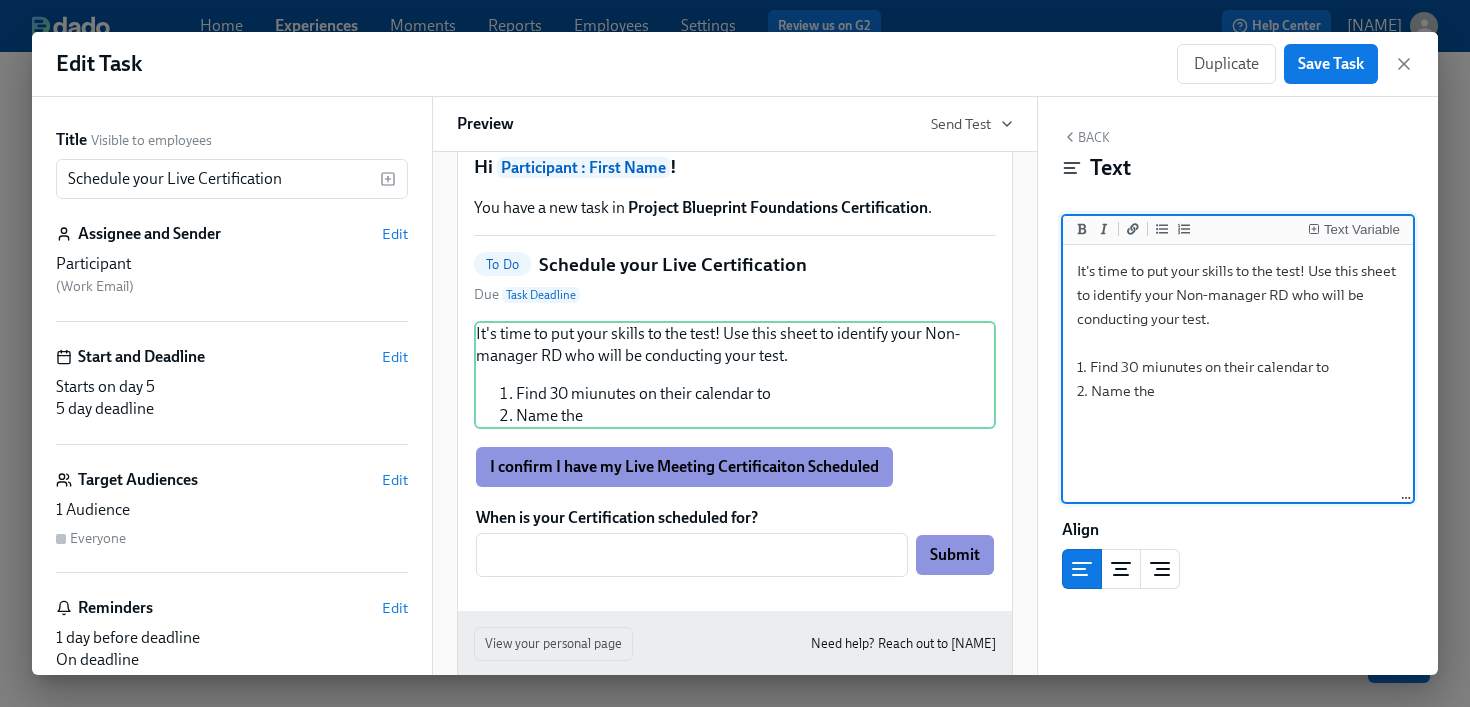 click on "It's time to put your skills to the test! Use this sheet to identify your Non-manager RD who will be conducting your test.
1. Find 30 miunutes on their calendar to
2. Name the" at bounding box center (1238, 374) 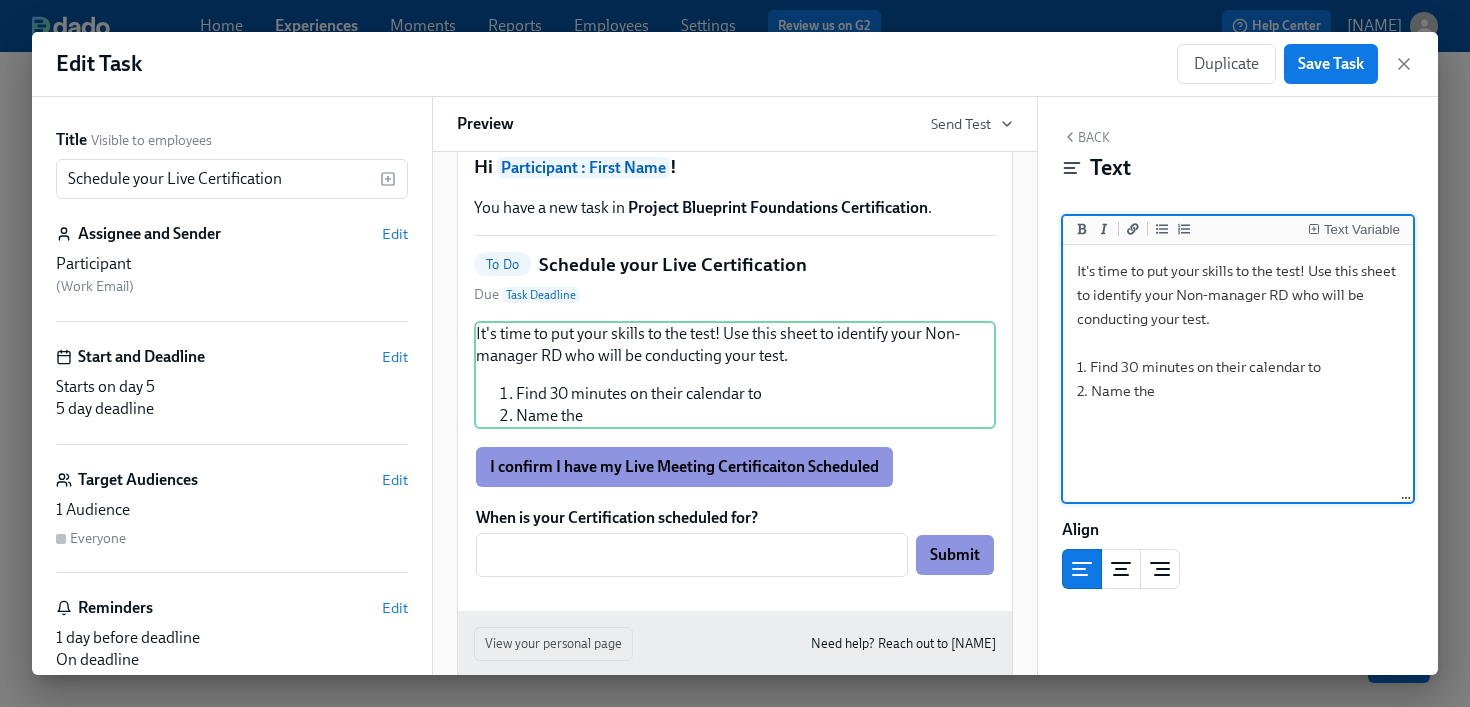 click on "It's time to put your skills to the test! Use this sheet to identify your Non-manager RD who will be conducting your test.
1. Find 30 minutes on their calendar to
2. Name the" at bounding box center (1238, 374) 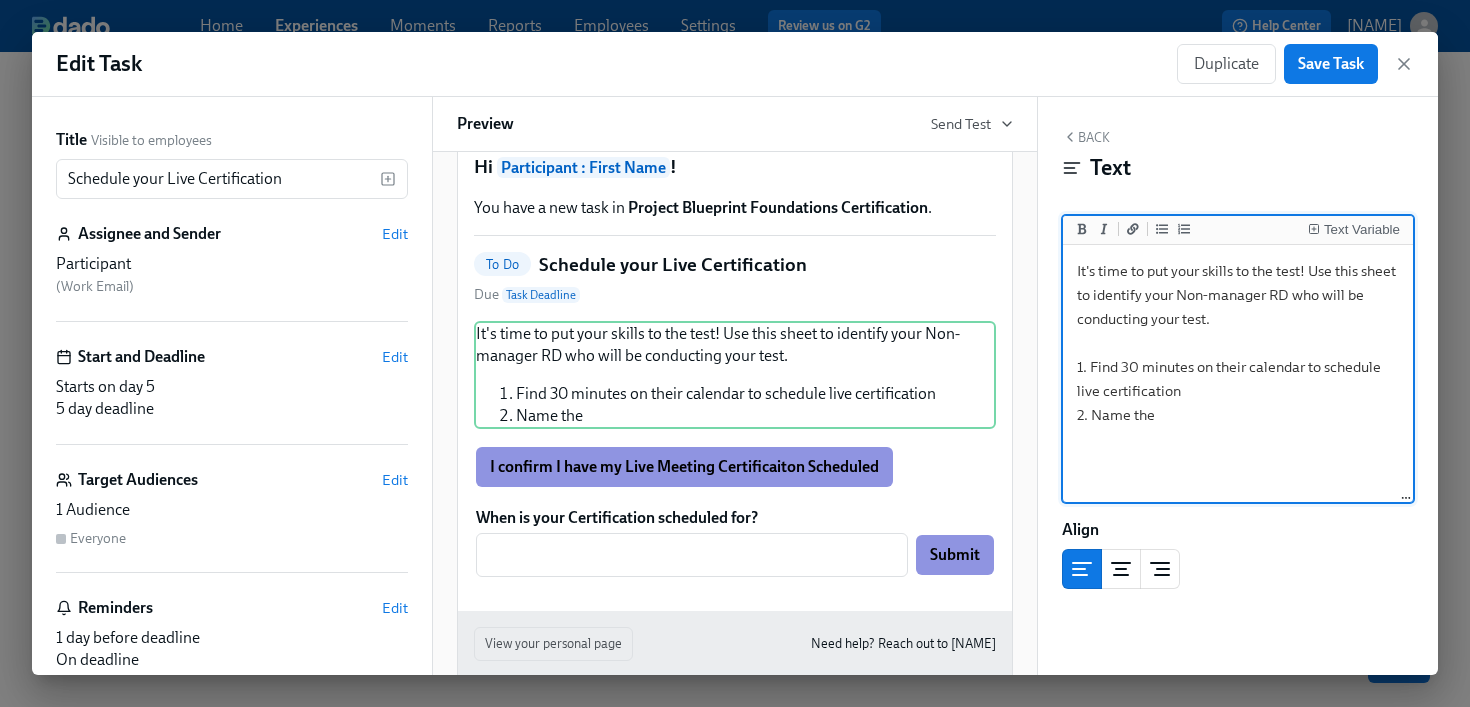 click on "It's time to put your skills to the test! Use this sheet to identify your Non-manager RD who will be conducting your test.
1. Find 30 minutes on their calendar to schedule live certification
2. Name the" at bounding box center (1238, 374) 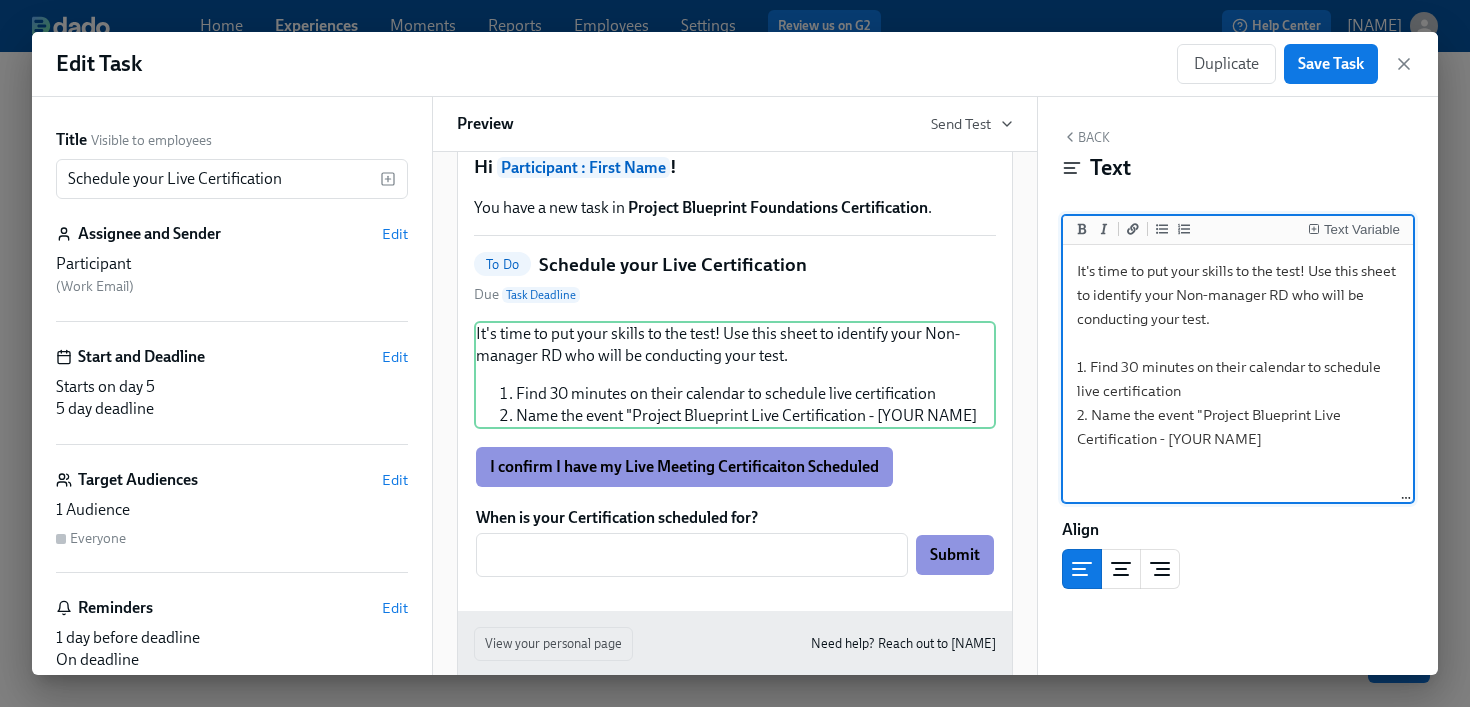 click on "It's time to put your skills to the test! Use this sheet to identify your Non-manager RD who will be conducting your test.
1. Find 30 minutes on their calendar to schedule live certification
2. Name the event "Project Blueprint Live Certification - [YOUR NAME]" at bounding box center [1238, 374] 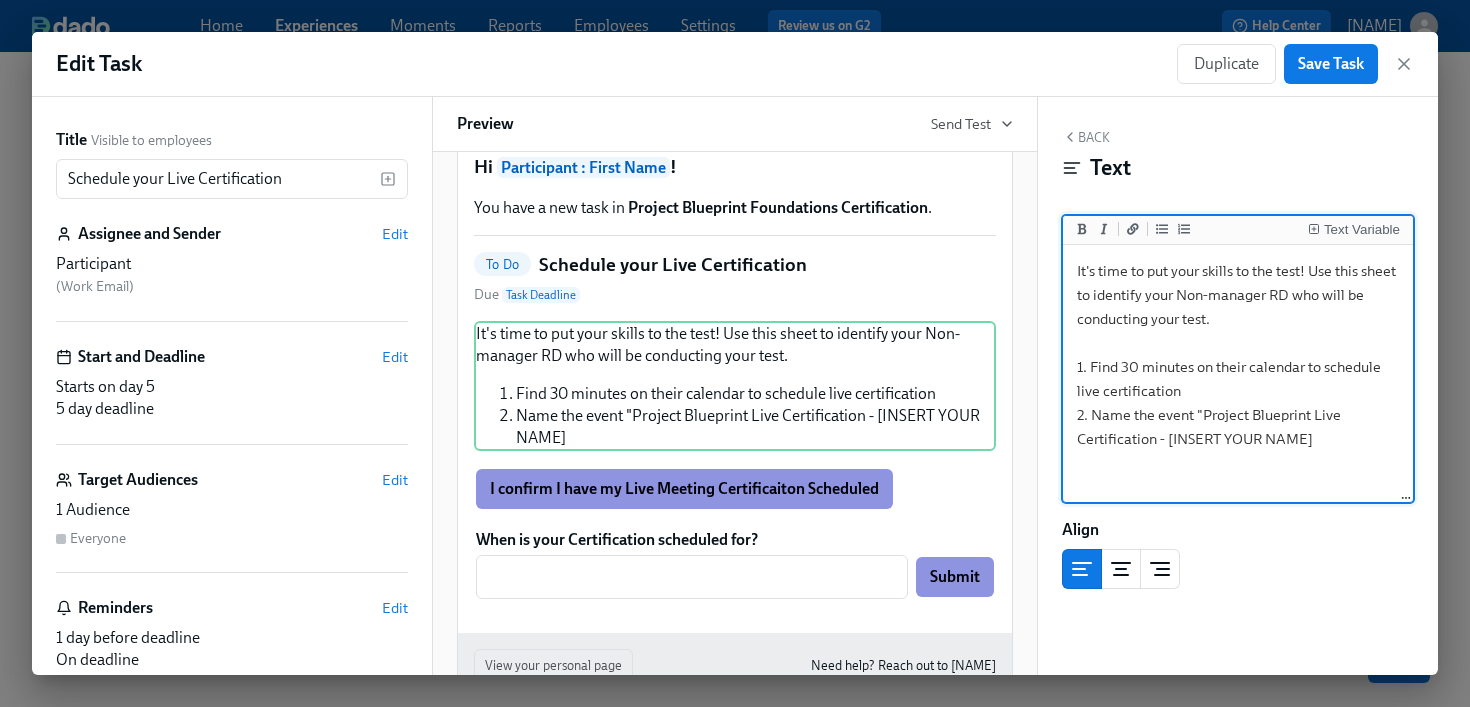 drag, startPoint x: 1307, startPoint y: 443, endPoint x: 1172, endPoint y: 445, distance: 135.01482 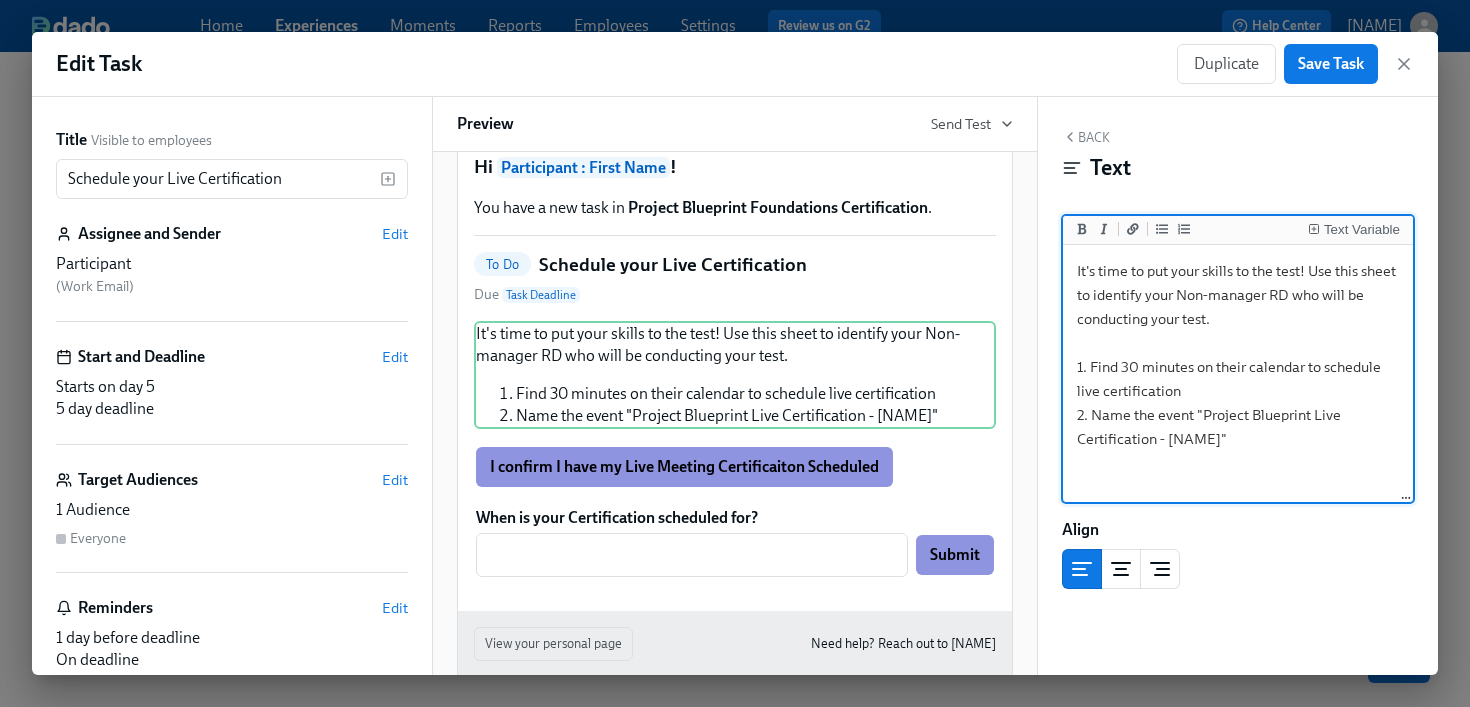 click on "It's time to put your skills to the test! Use this sheet to identify your Non-manager RD who will be conducting your test.
1. Find 30 minutes on their calendar to schedule live certification
2. Name the event "Project Blueprint Live Certification - [NAME]"" at bounding box center [1238, 374] 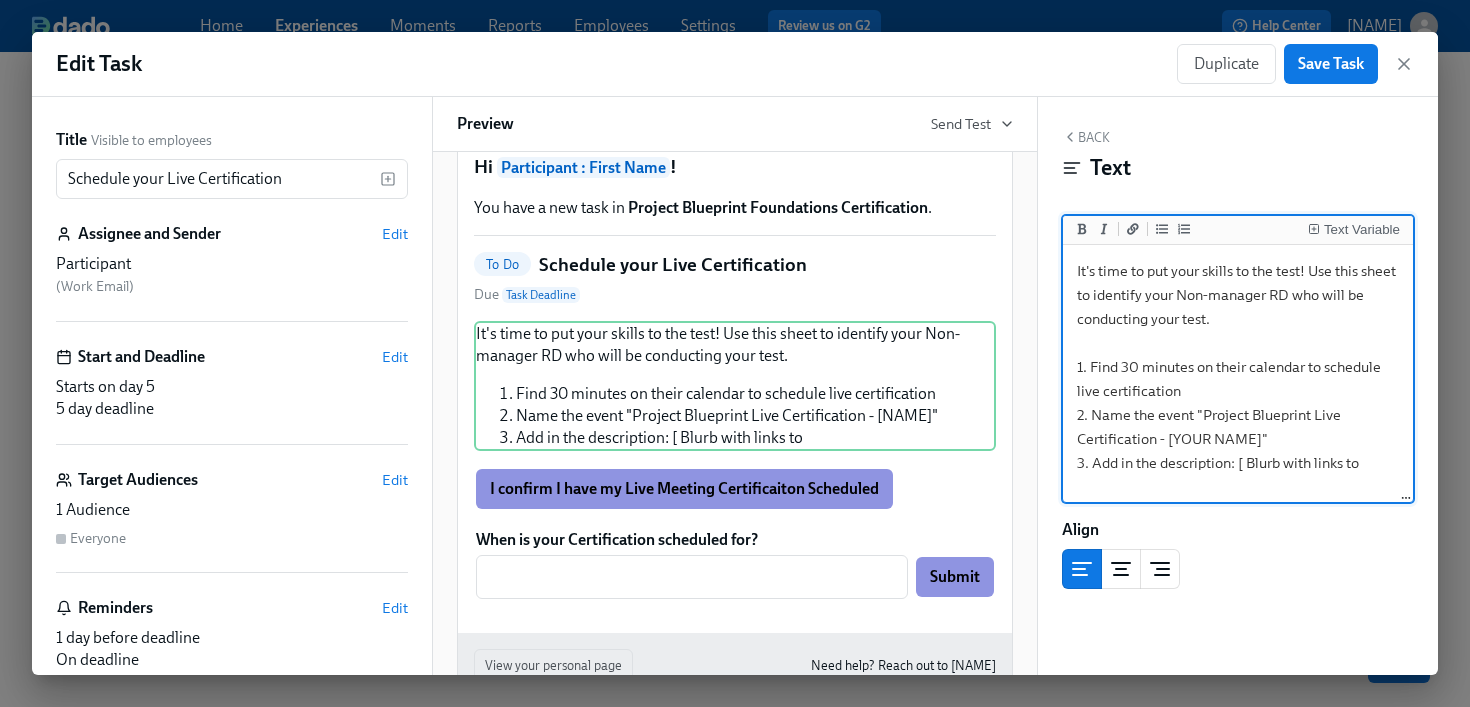 click on "It's time to put your skills to the test! Use this sheet to identify your Non-manager RD who will be conducting your test.
1. Find 30 minutes on their calendar to schedule live certification
2. Name the event "Project Blueprint Live Certification - [YOUR NAME]"
3. Add in the description: [ Blurb with links to" at bounding box center (1238, 374) 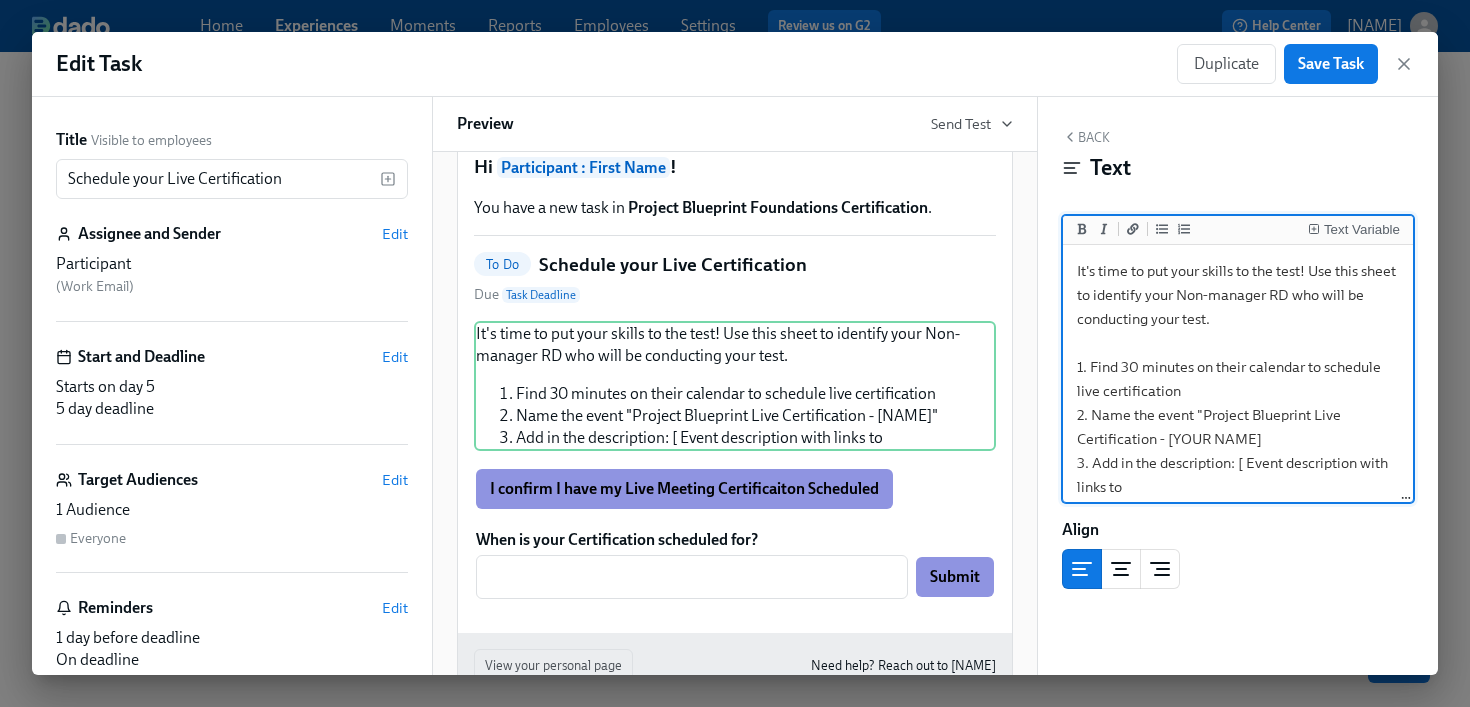 click on "It's time to put your skills to the test! Use this sheet to identify your Non-manager RD who will be conducting your test.
1. Find 30 minutes on their calendar to schedule live certification
2. Name the event "Project Blueprint Live Certification - [YOUR NAME]
3. Add in the description: [ Event description with links to" at bounding box center [1238, 379] 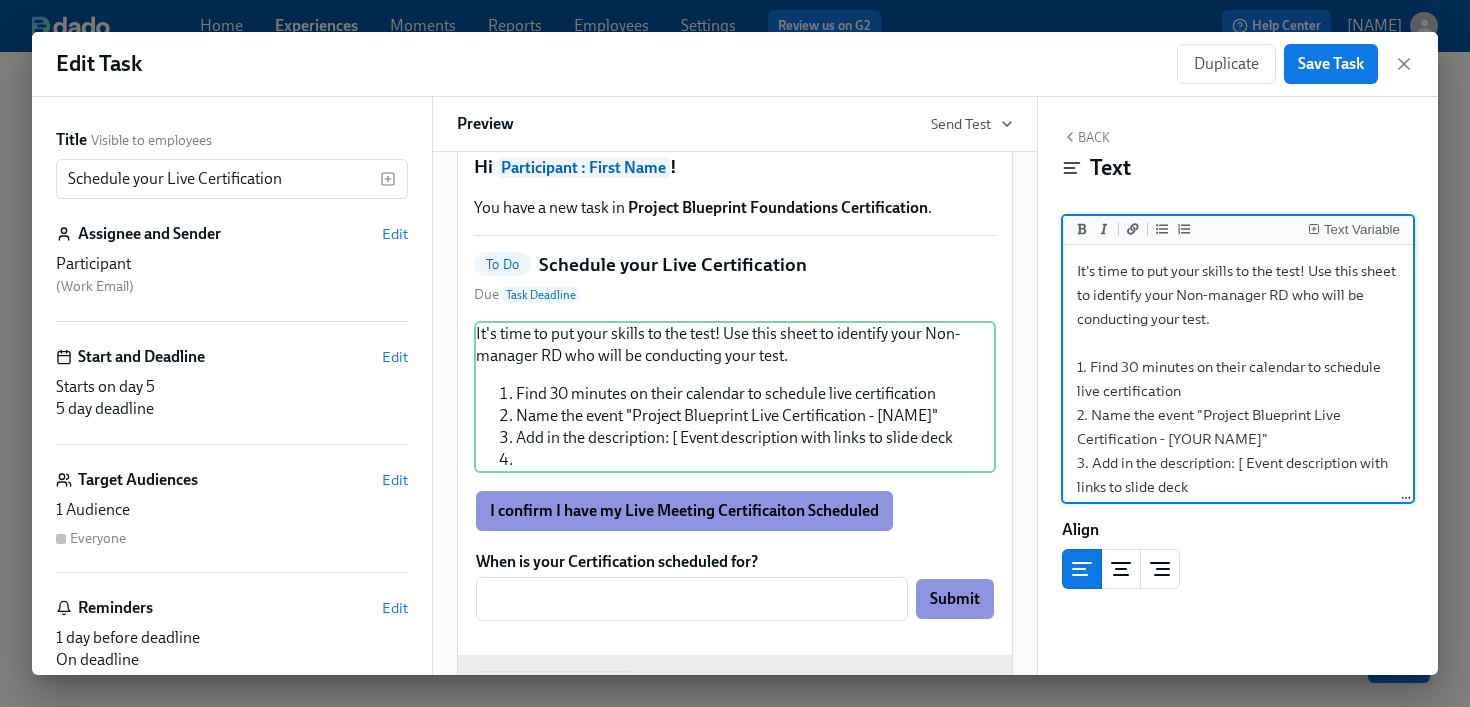 scroll, scrollTop: 33, scrollLeft: 0, axis: vertical 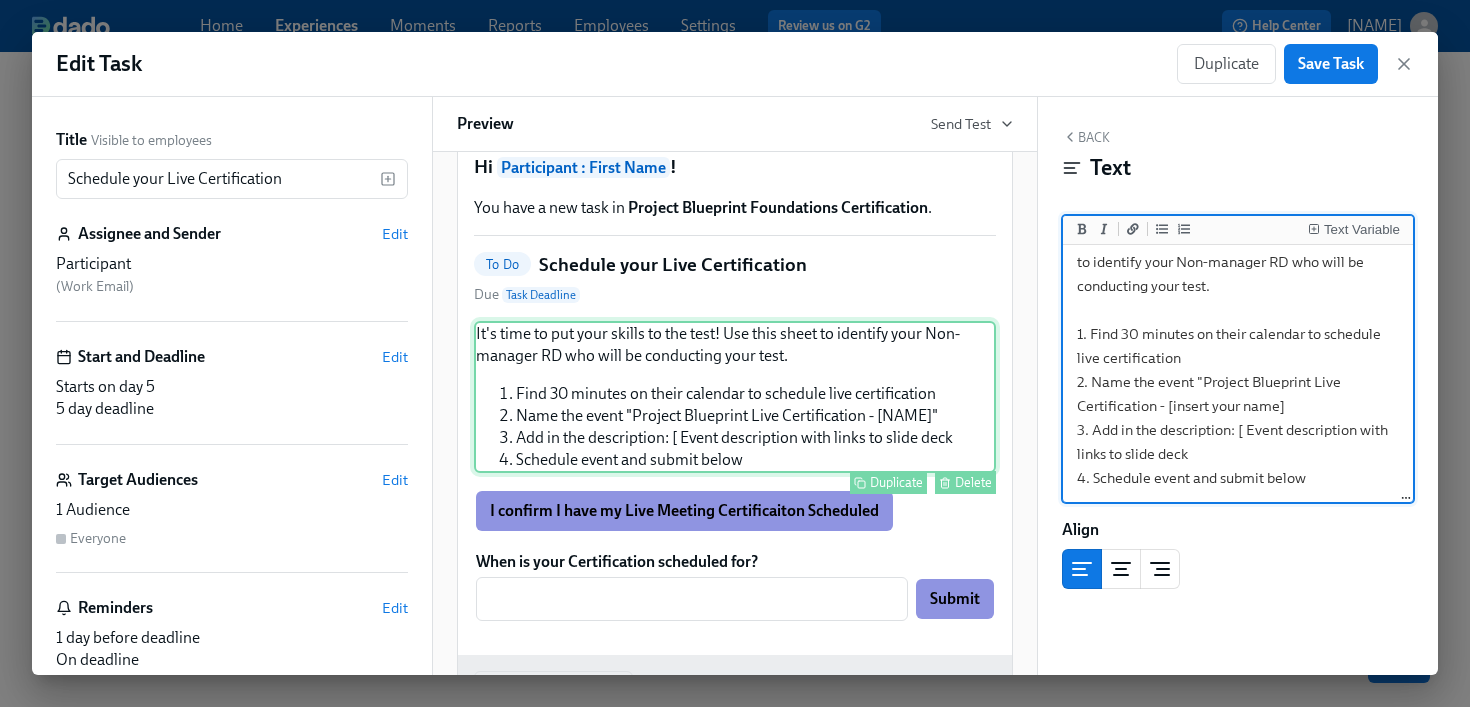 click on "It's time to put your skills to the test! Use this sheet to identify your Non-manager RD who will be conducting your test.
Find 30 minutes on their calendar to schedule live certification
Name the event "Project Blueprint Live Certification - [YOUR NAME]"
Add in the description: [ Event description with links to slide deck
Schedule event and submit below
Duplicate   Delete" at bounding box center (735, 397) 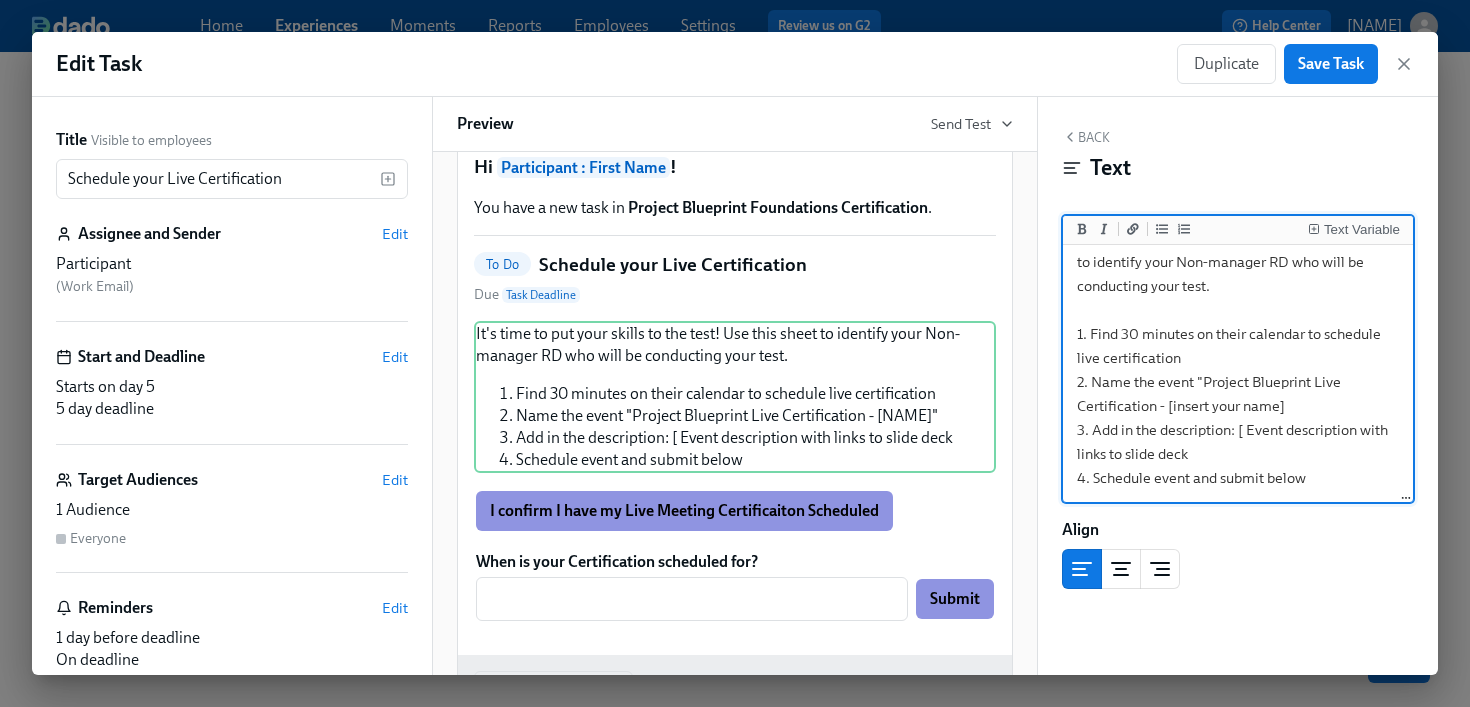 click on "It's time to put your skills to the test! Use this sheet to identify your Non-manager RD who will be conducting your test.
1. Find 30 minutes on their calendar to schedule live certification
2. Name the event "Project Blueprint Live Certification - [insert your name]
3. Add in the description: [ Event description with links to slide deck
4. Schedule event and submit below" at bounding box center [1238, 358] 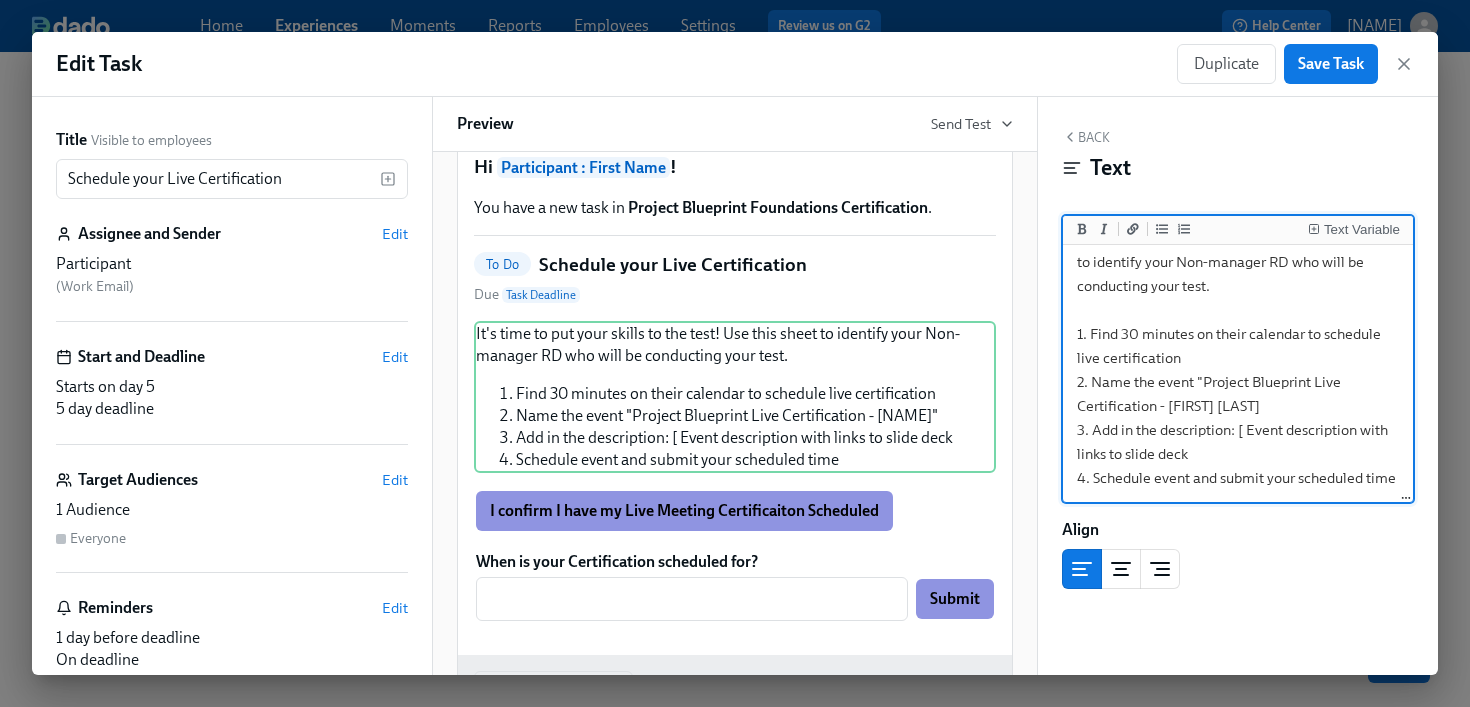 scroll, scrollTop: 45, scrollLeft: 0, axis: vertical 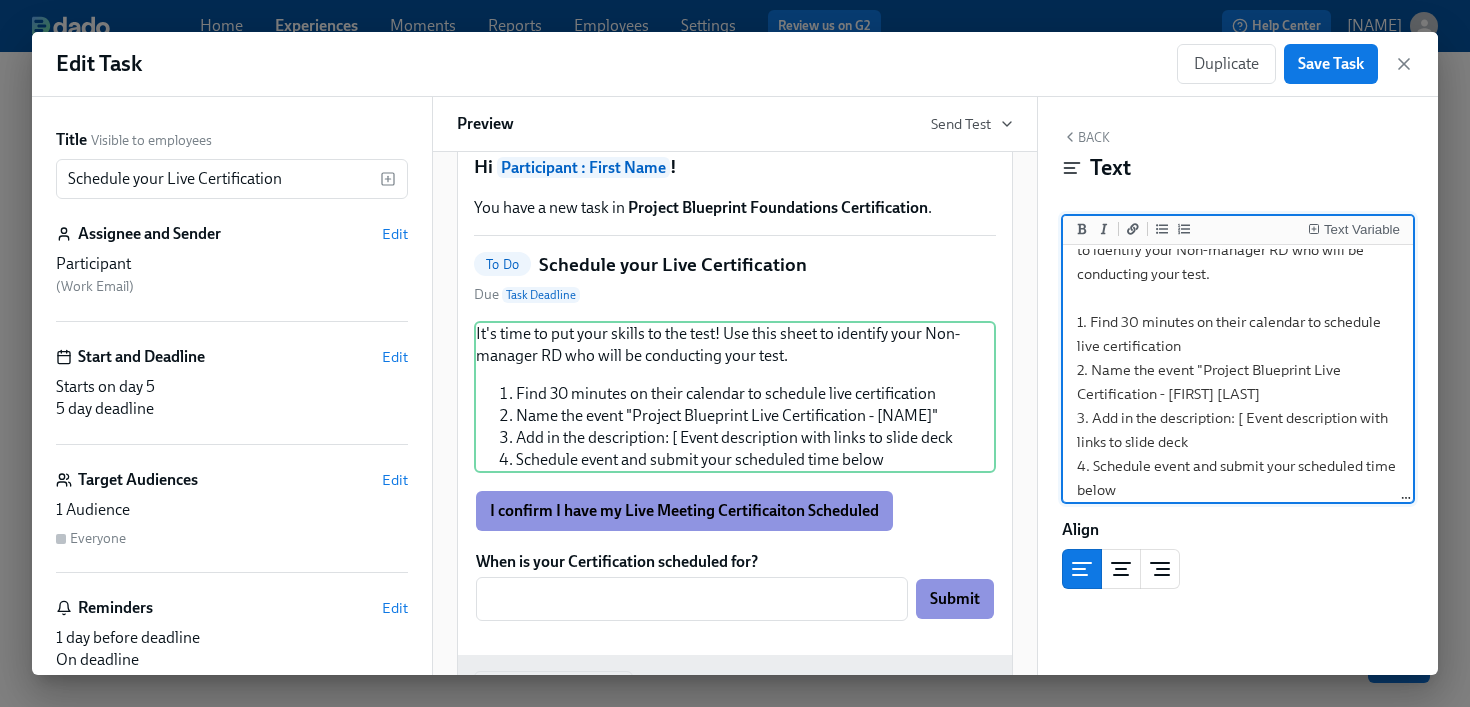 click on "It's time to put your skills to the test! Use this sheet to identify your Non-manager RD who will be conducting your test.
1. Find 30 minutes on their calendar to schedule live certification
2. Name the event "Project Blueprint Live Certification - [FIRST] [LAST]
3. Add in the description: [ Event description with links to slide deck
4. Schedule event and submit your scheduled time below" at bounding box center (1238, 358) 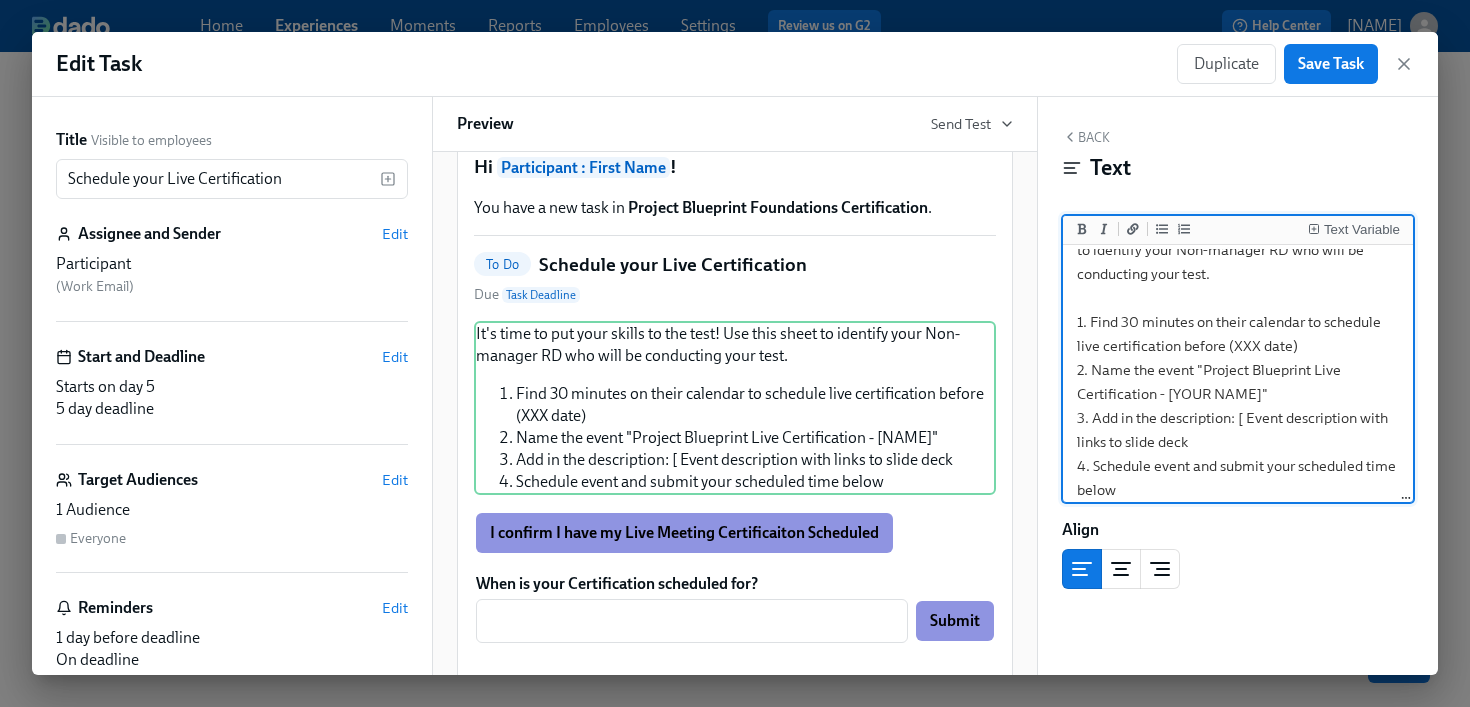 click on "It's time to put your skills to the test! Use this sheet to identify your Non-manager RD who will be conducting your test.
1. Find 30 minutes on their calendar to schedule live certification before (XXX date)
2. Name the event "Project Blueprint Live Certification - [YOUR NAME]"
3. Add in the description: [ Event description with links to slide deck
4. Schedule event and submit your scheduled time below" at bounding box center [1238, 358] 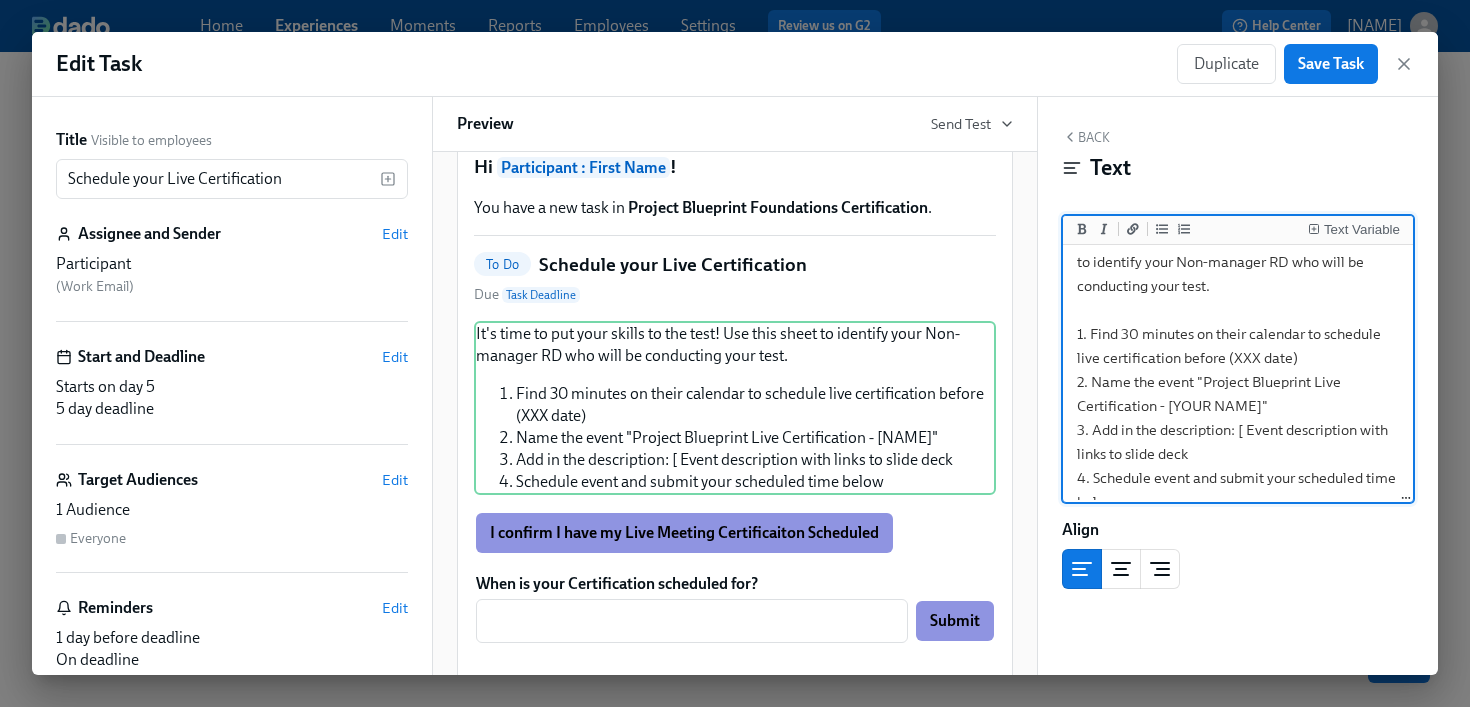 scroll, scrollTop: 33, scrollLeft: 0, axis: vertical 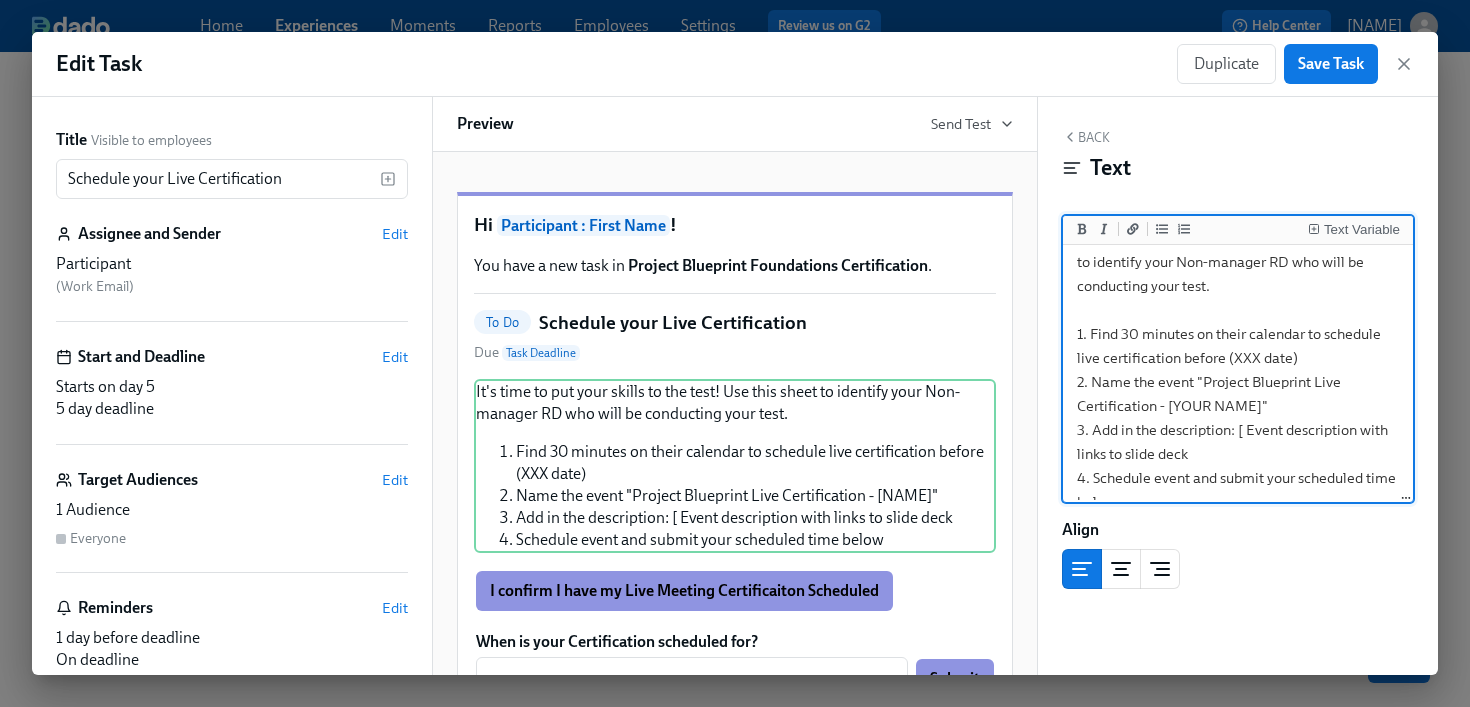 type on "It's time to put your skills to the test! Use this sheet to identify your Non-manager RD who will be conducting your test.
1. Find 30 minutes on their calendar to schedule live certification before (XXX date)
2. Name the event "Project Blueprint Live Certification - [YOUR NAME]"
3. Add in the description: [ Event description with links to slide deck
4. Schedule event and submit your scheduled time below" 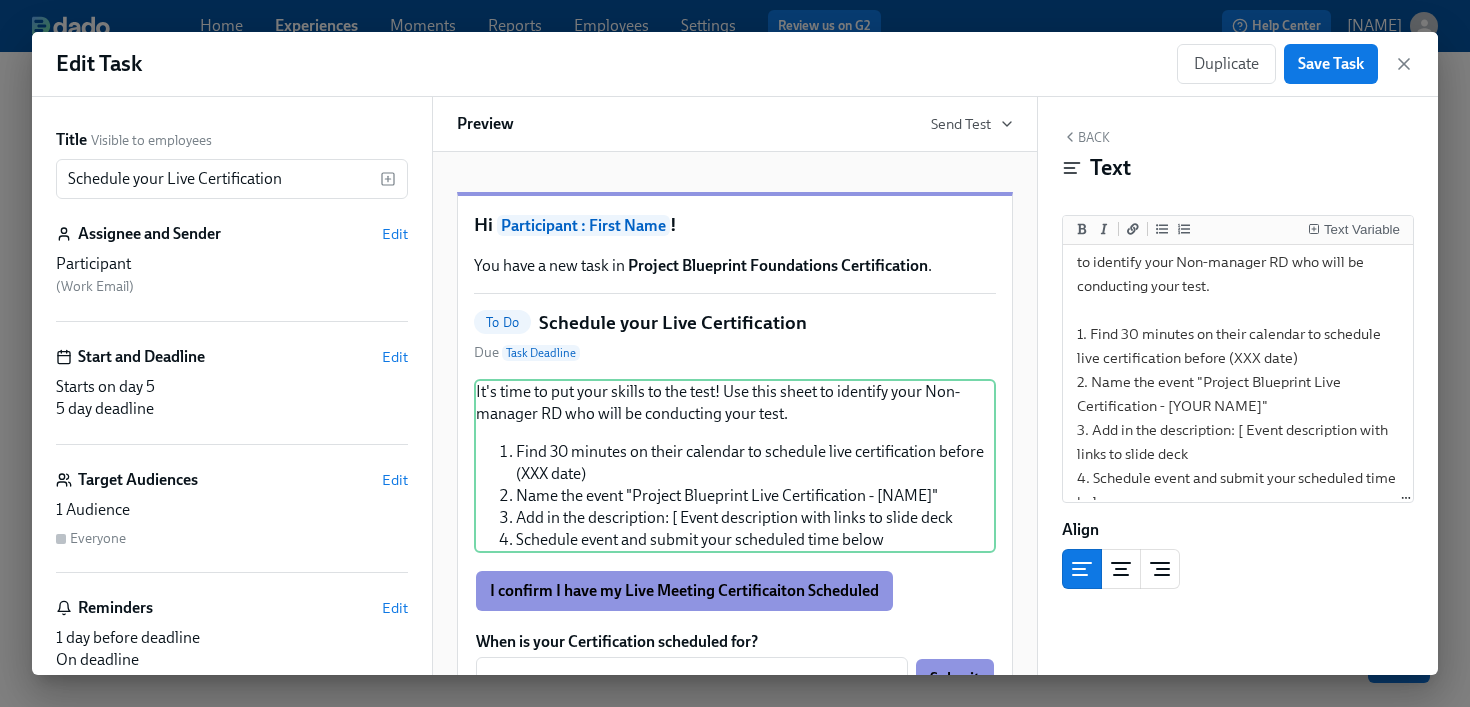 click on "Project Blueprint Foundations Certification" at bounding box center (778, 265) 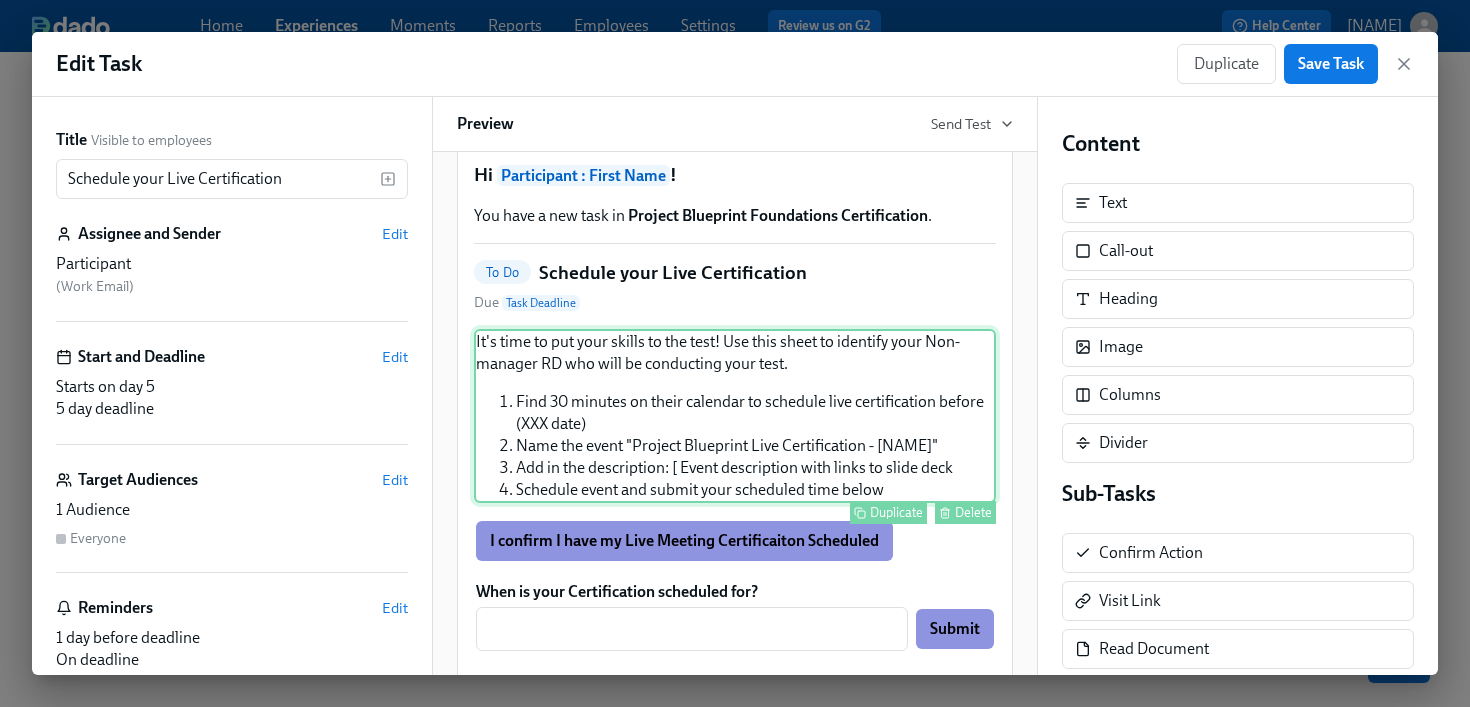 scroll, scrollTop: 65, scrollLeft: 0, axis: vertical 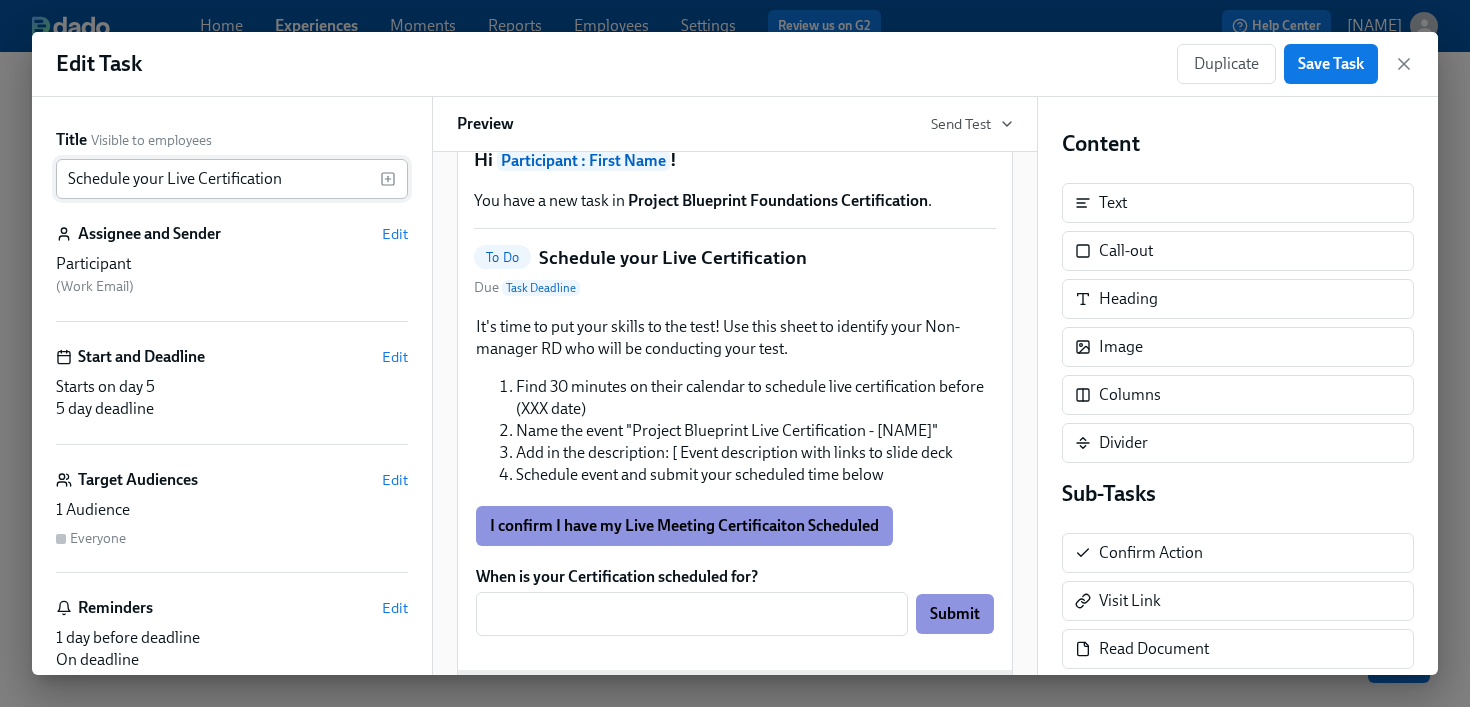 click on "Schedule your Live Certification" at bounding box center [218, 179] 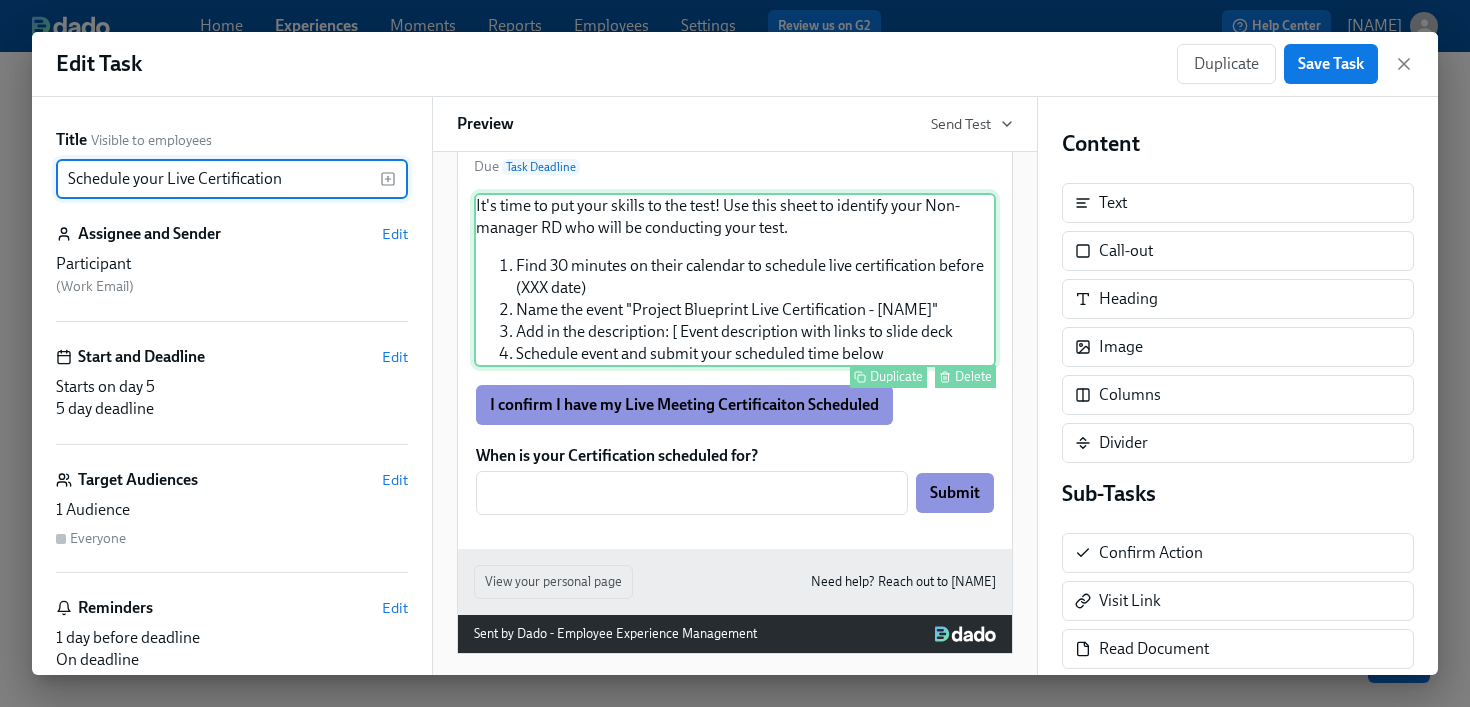 scroll, scrollTop: 188, scrollLeft: 0, axis: vertical 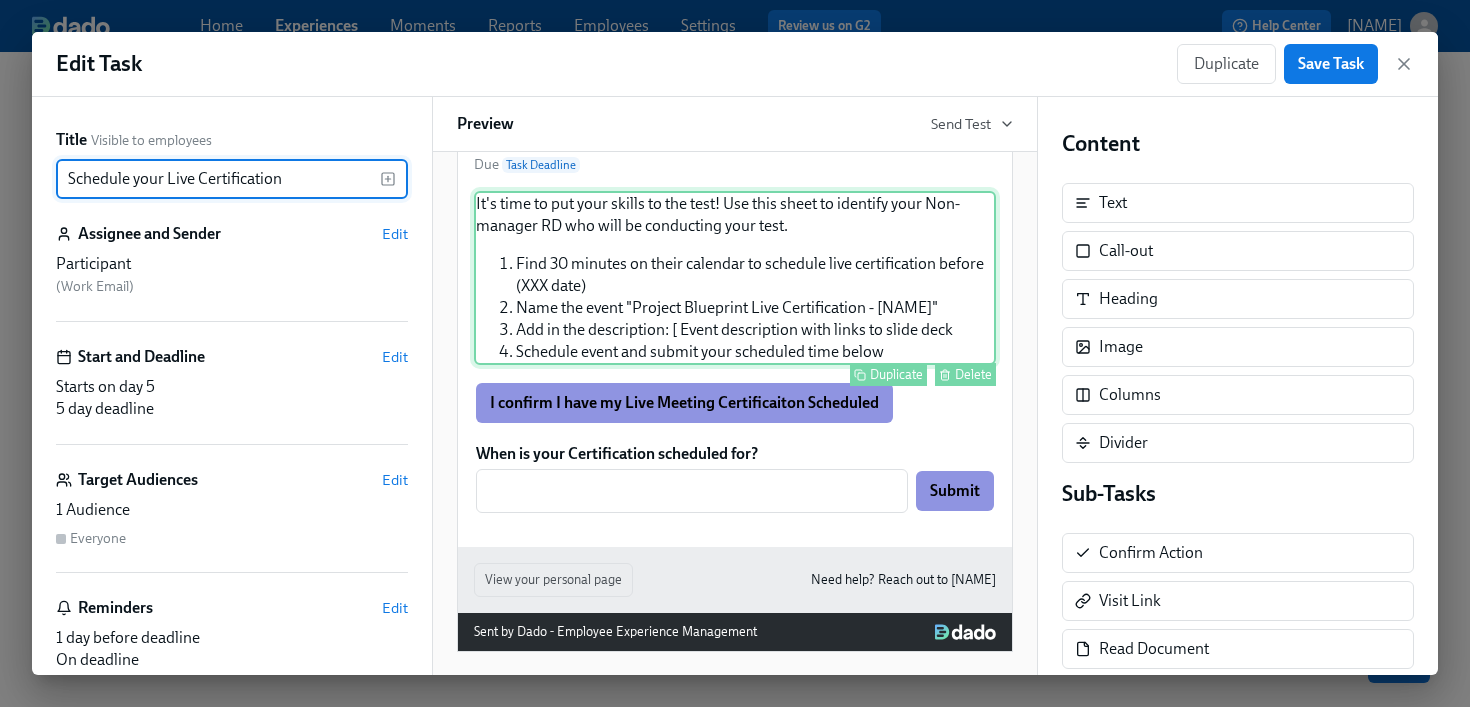 click on "It's time to put your skills to the test! Use this sheet to identify your Non-manager RD who will be conducting your test.
Find 30 minutes on their calendar to schedule live certification before (XXX date)
Name the event "Project Blueprint Live Certification - [NAME]
Add in the description: [ Event description with links to slide deck
Schedule event and submit your scheduled time below
Duplicate   Delete" at bounding box center [735, 278] 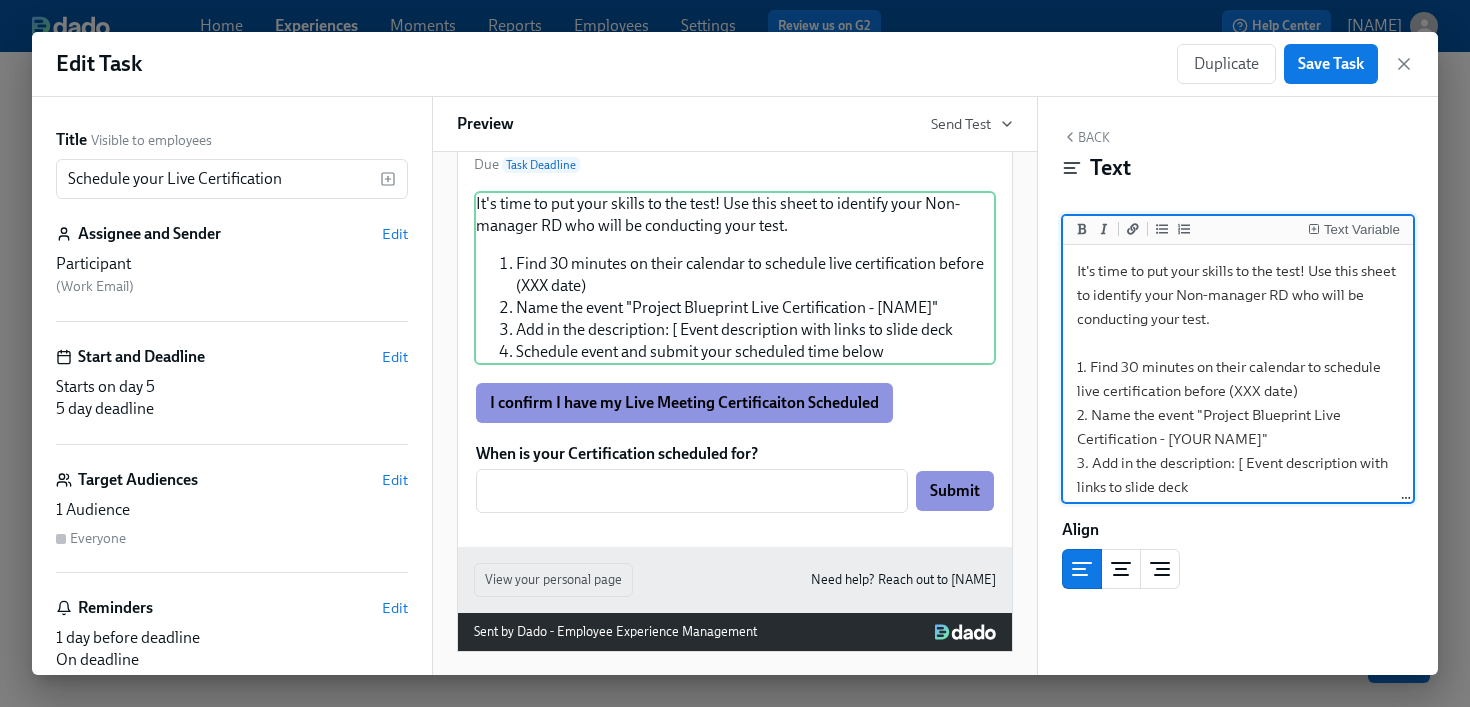 click on "It's time to put your skills to the test! Use this sheet to identify your Non-manager RD who will be conducting your test.
1. Find 30 minutes on their calendar to schedule live certification before (XXX date)
2. Name the event "Project Blueprint Live Certification - [YOUR NAME]"
3. Add in the description: [ Event description with links to slide deck
4. Schedule event and submit your scheduled time below" at bounding box center (1238, 403) 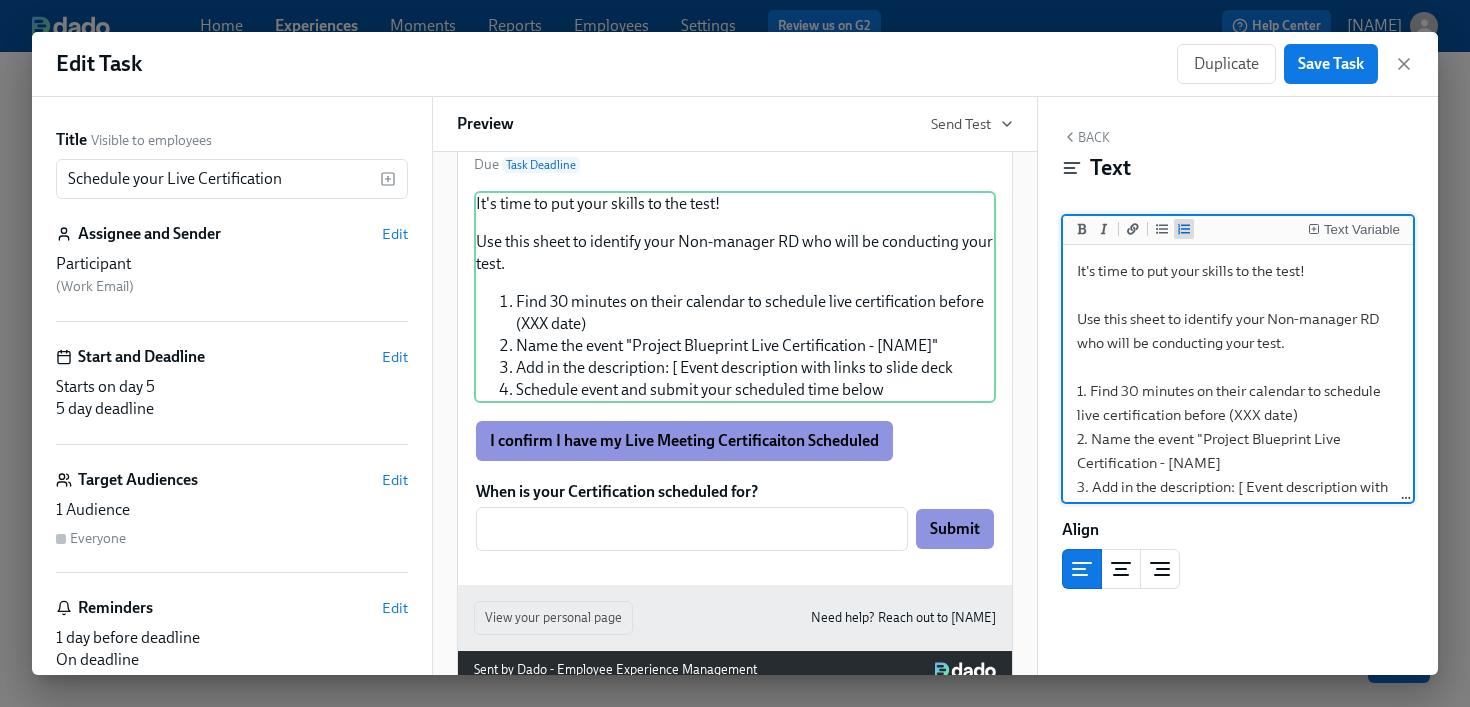 click 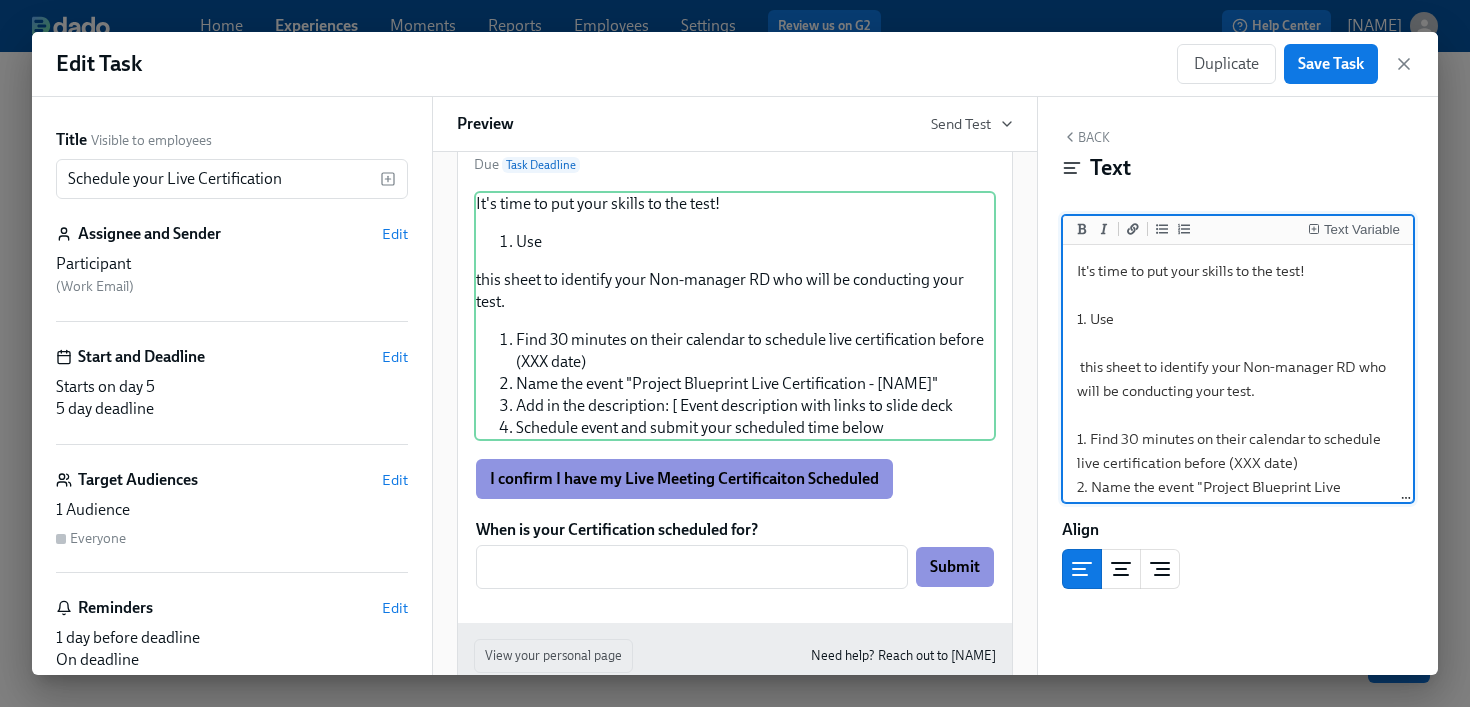 click on "It's time to put your skills to the test!
1. Use
this sheet to identify your Non-manager RD who will be conducting your test.
1. Find 30 minutes on their calendar to schedule live certification before (XXX date)
2. Name the event "Project Blueprint Live Certification - [insert your name]
3. Add in the description: [ Event description with links to slide deck
4. Schedule event and submit your scheduled time below" at bounding box center (1238, 439) 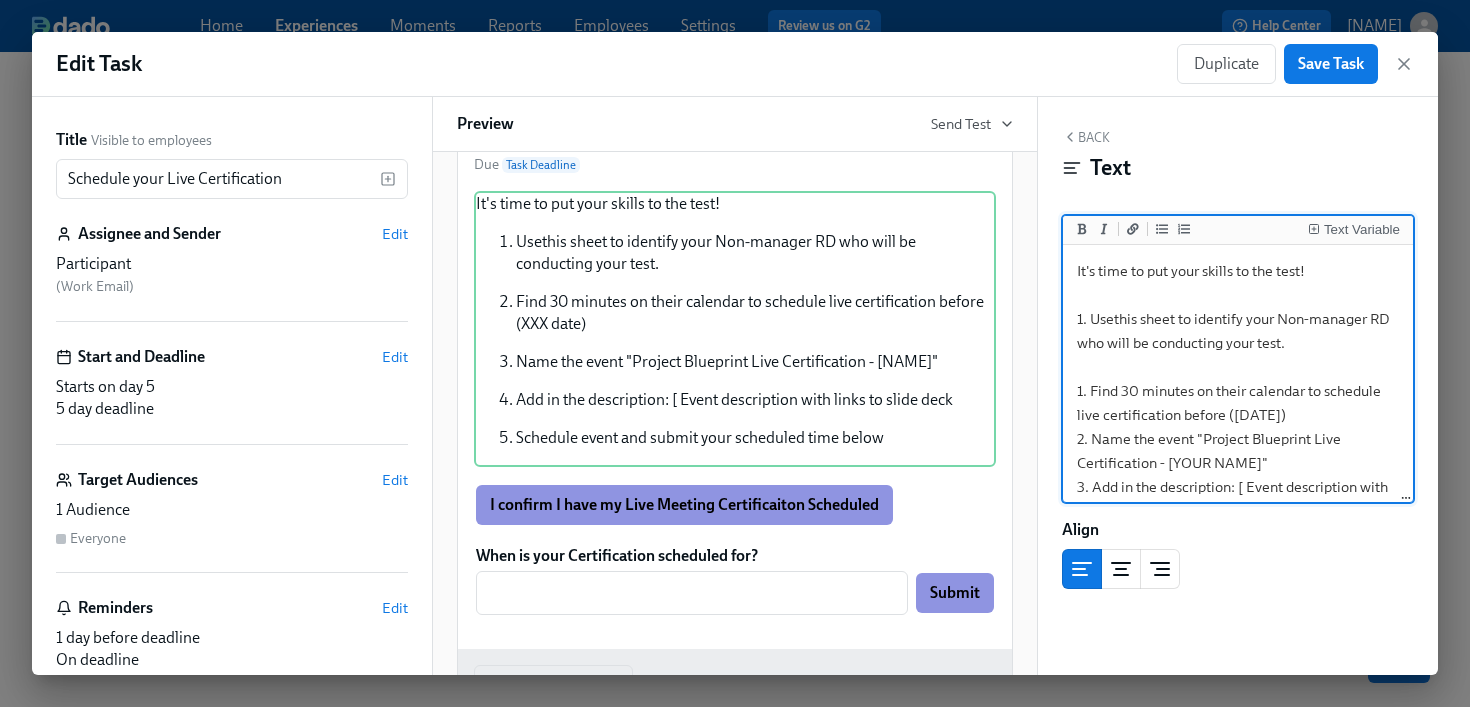 click on "It's time to put your skills to the test!
1. Usethis sheet to identify your Non-manager RD who will be conducting your test.
1. Find 30 minutes on their calendar to schedule live certification before ([DATE])
2. Name the event "Project Blueprint Live Certification - [YOUR NAME]"
3. Add in the description: [ Event description with links to slide deck
4. Schedule event and submit your scheduled time below" at bounding box center [1238, 415] 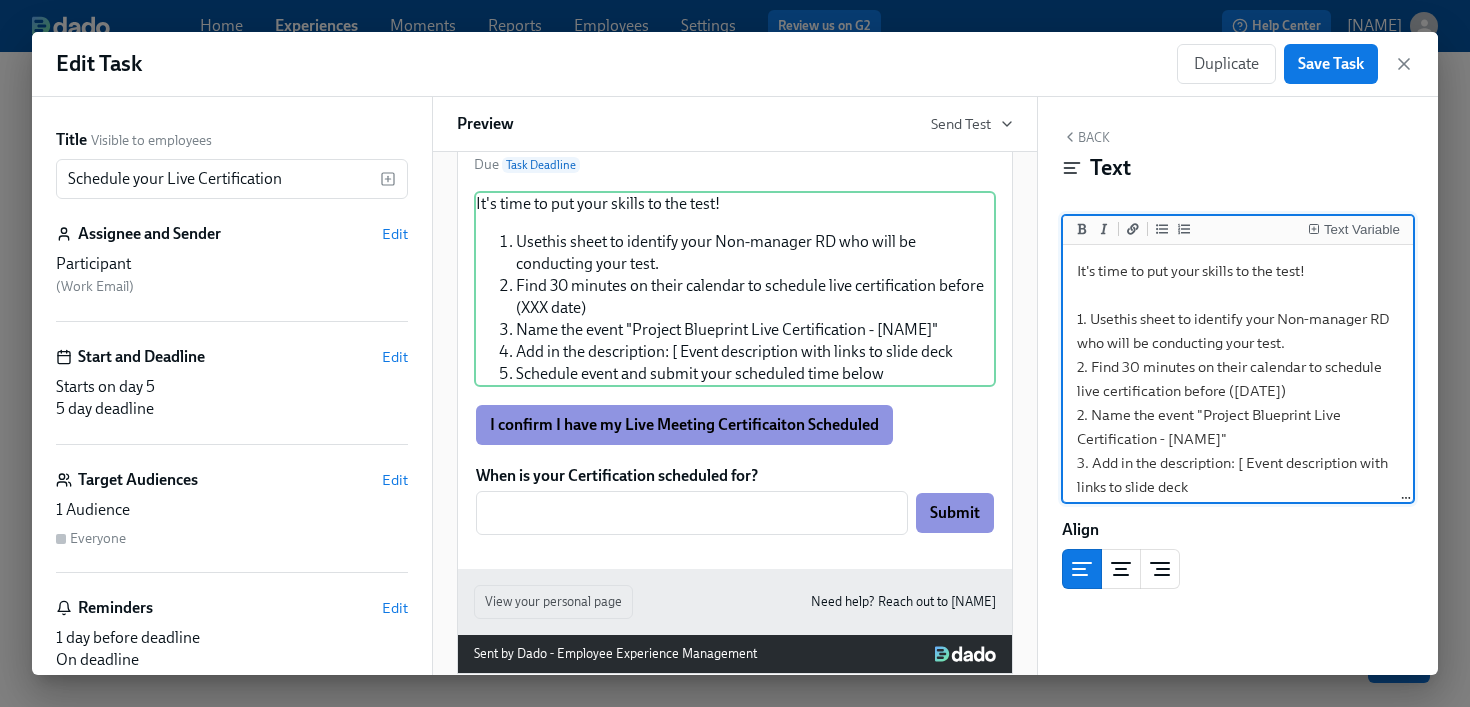 click on "It's time to put your skills to the test!
1. Usethis sheet to identify your Non-manager RD who will be conducting your test.
2. Find 30 minutes on their calendar to schedule live certification before ([DATE])
2. Name the event "Project Blueprint Live Certification - [NAME]"
3. Add in the description: [ Event description with links to slide deck
4. Schedule event and submit your scheduled time below" at bounding box center (1238, 403) 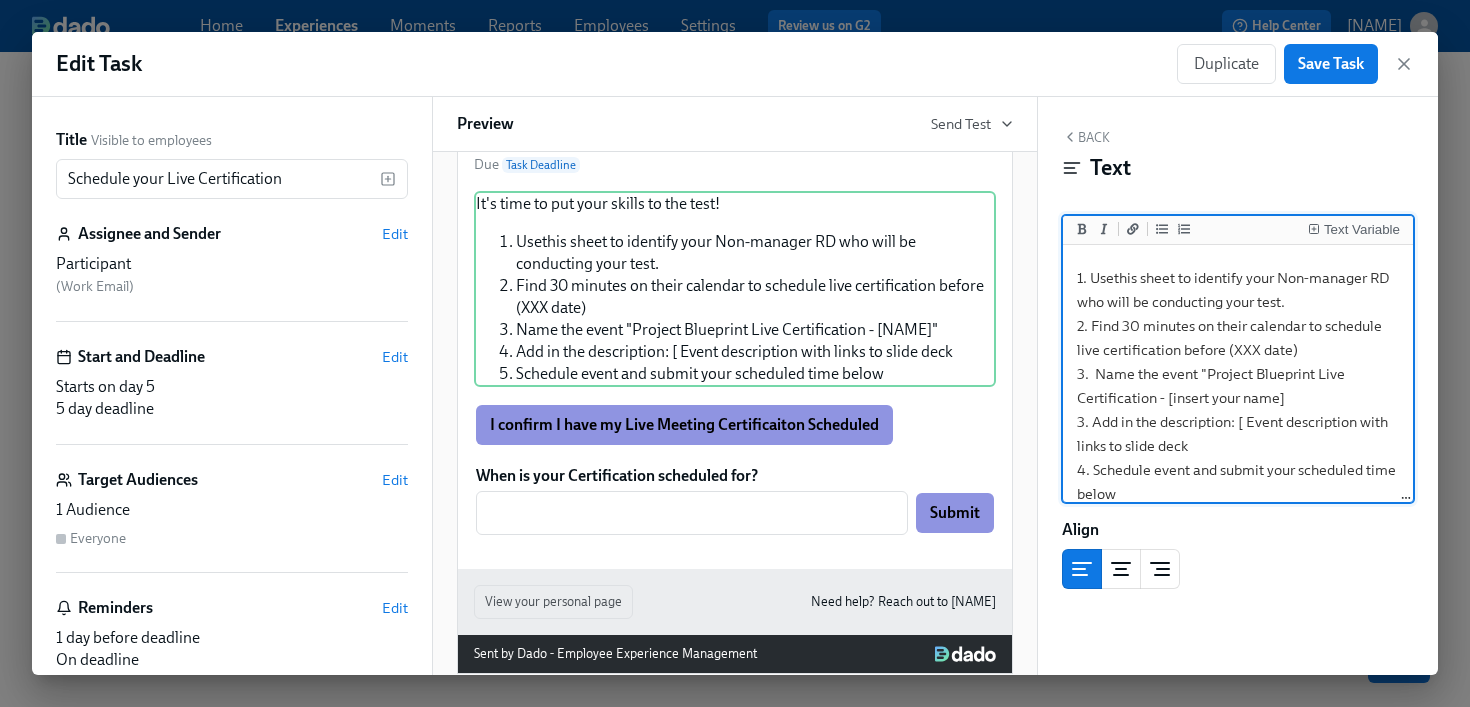 scroll, scrollTop: 57, scrollLeft: 0, axis: vertical 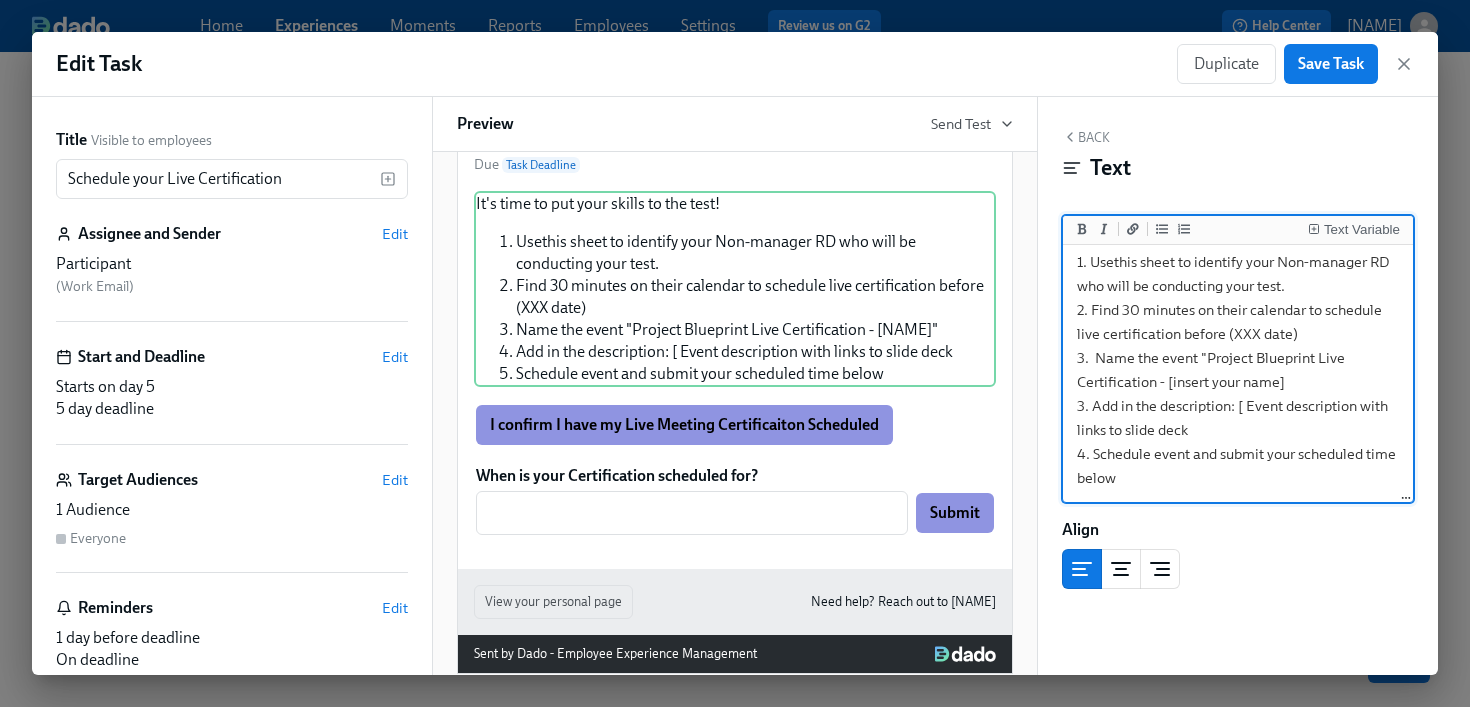 click on "It's time to put your skills to the test!
1. Usethis sheet to identify your Non-manager RD who will be conducting your test.
2. Find 30 minutes on their calendar to schedule live certification before (XXX date)
3.  Name the event "Project Blueprint Live Certification - [insert your name]
3. Add in the description: [ Event description with links to slide deck
4. Schedule event and submit your scheduled time below" at bounding box center [1238, 346] 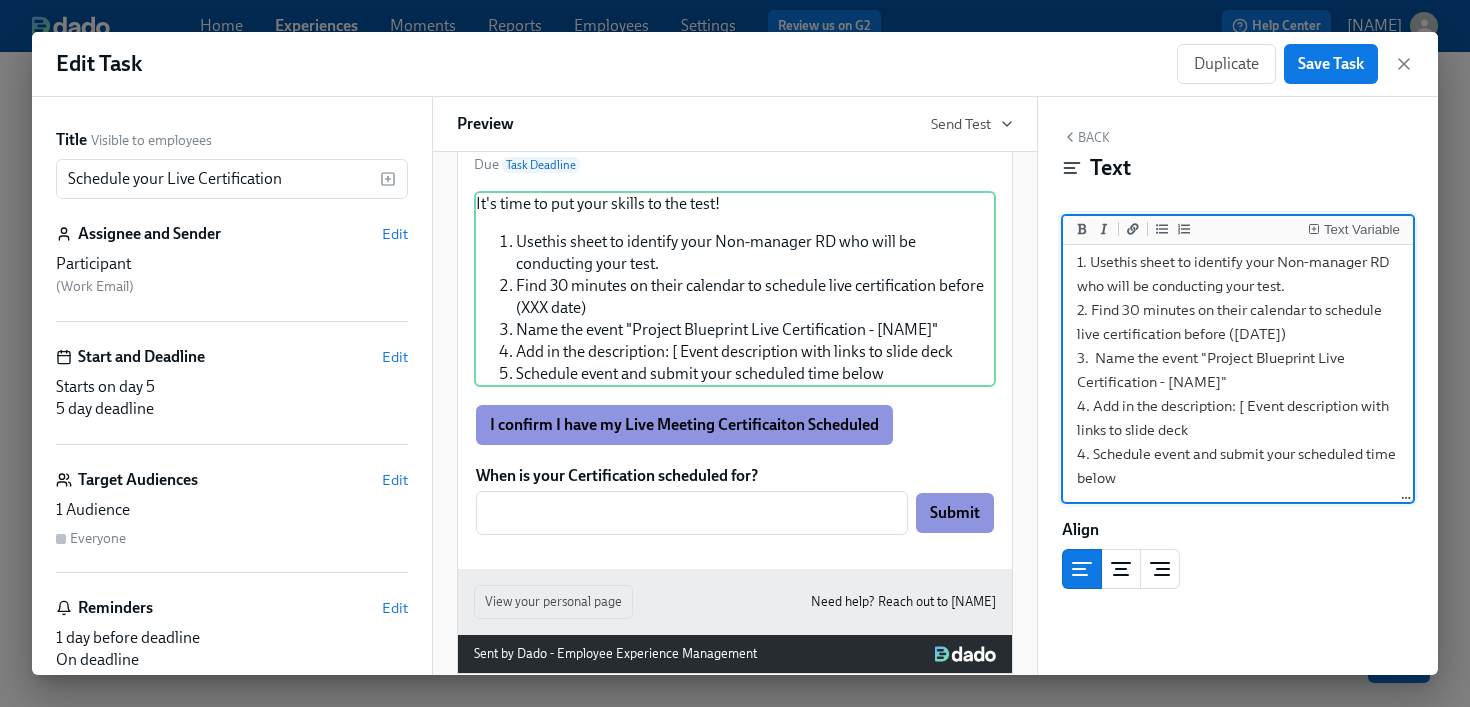 click on "It's time to put your skills to the test!
1. Usethis sheet to identify your Non-manager RD who will be conducting your test.
2. Find 30 minutes on their calendar to schedule live certification before ([DATE])
3.  Name the event "Project Blueprint Live Certification - [NAME]"
4. Add in the description: [ Event description with links to slide deck
4. Schedule event and submit your scheduled time below" at bounding box center [1238, 346] 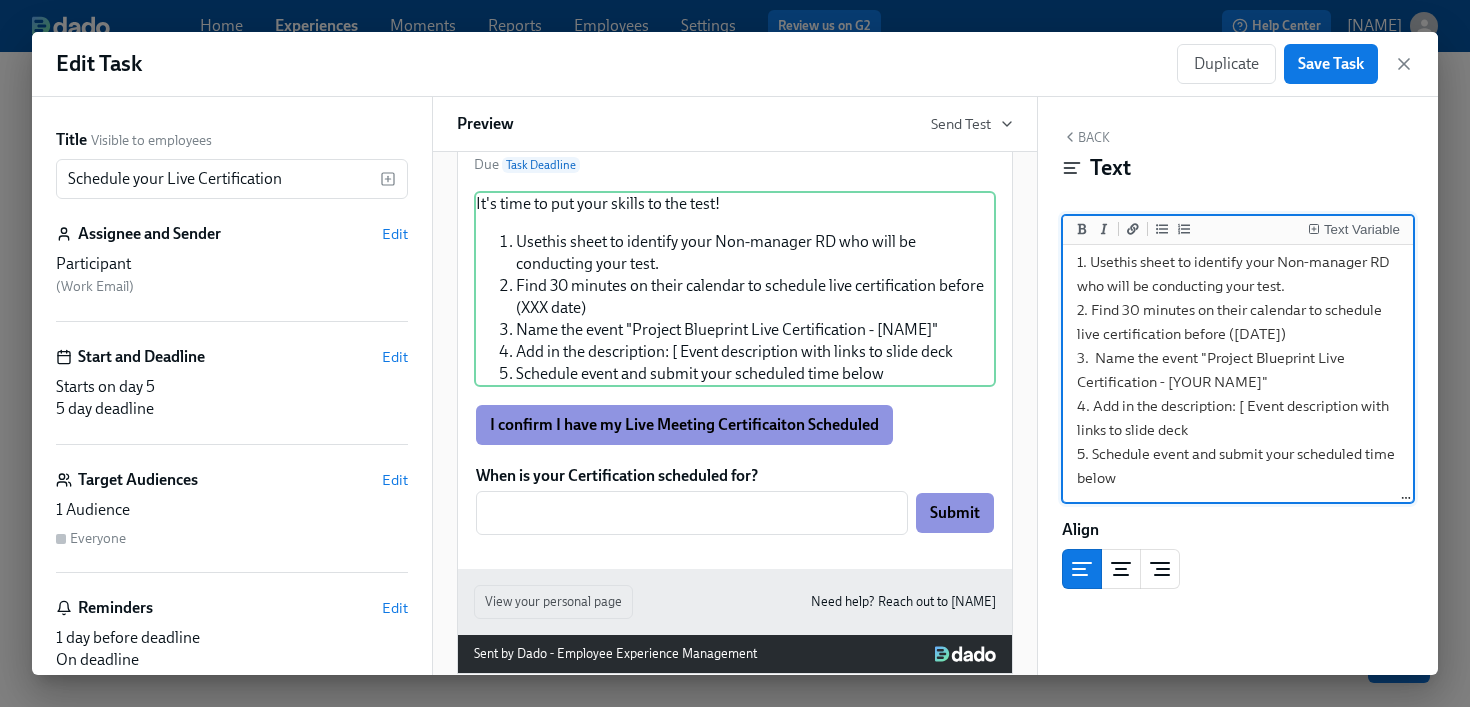 scroll, scrollTop: 0, scrollLeft: 0, axis: both 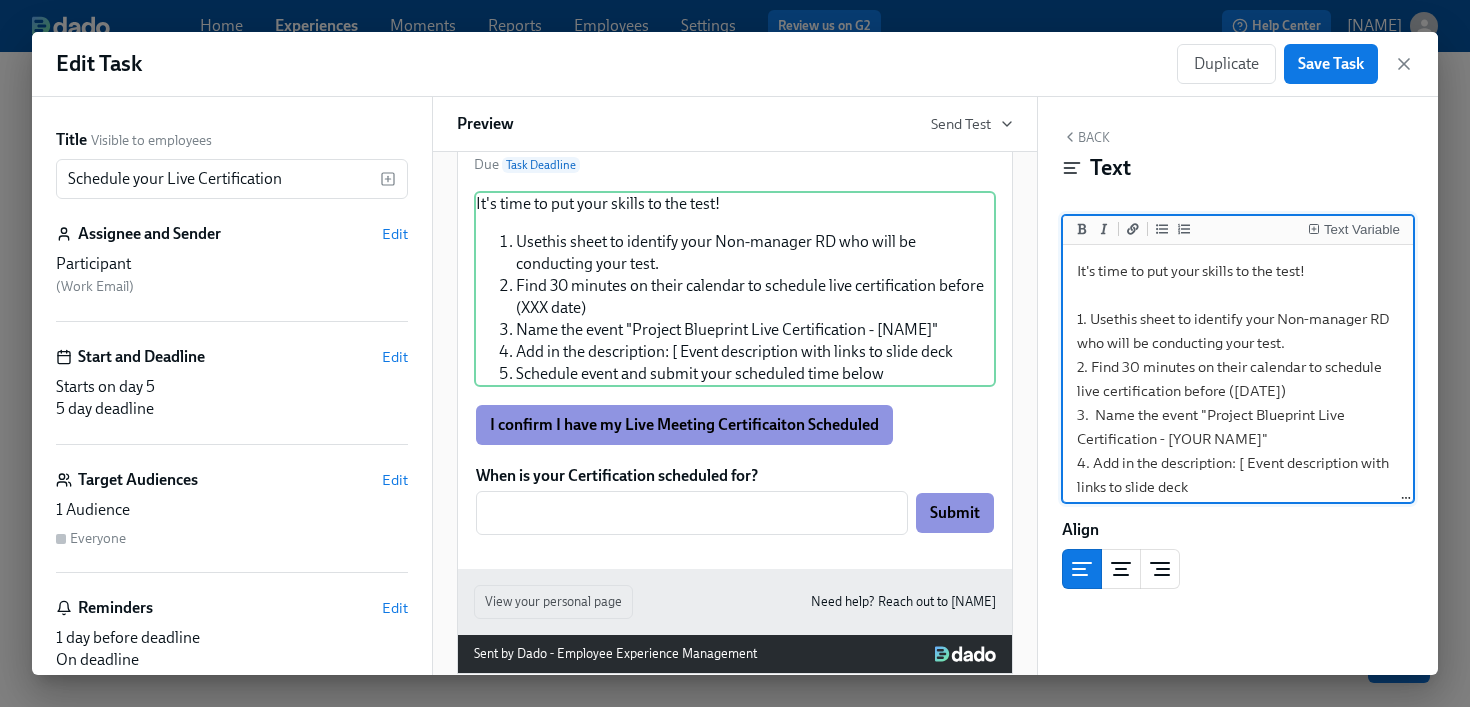 click on "It's time to put your skills to the test!
1. Usethis sheet to identify your Non-manager RD who will be conducting your test.
2. Find 30 minutes on their calendar to schedule live certification before ([DATE])
3.  Name the event "Project Blueprint Live Certification - [YOUR NAME]"
4. Add in the description: [ Event description with links to slide deck
5. Schedule event and submit your scheduled time below" at bounding box center (1238, 403) 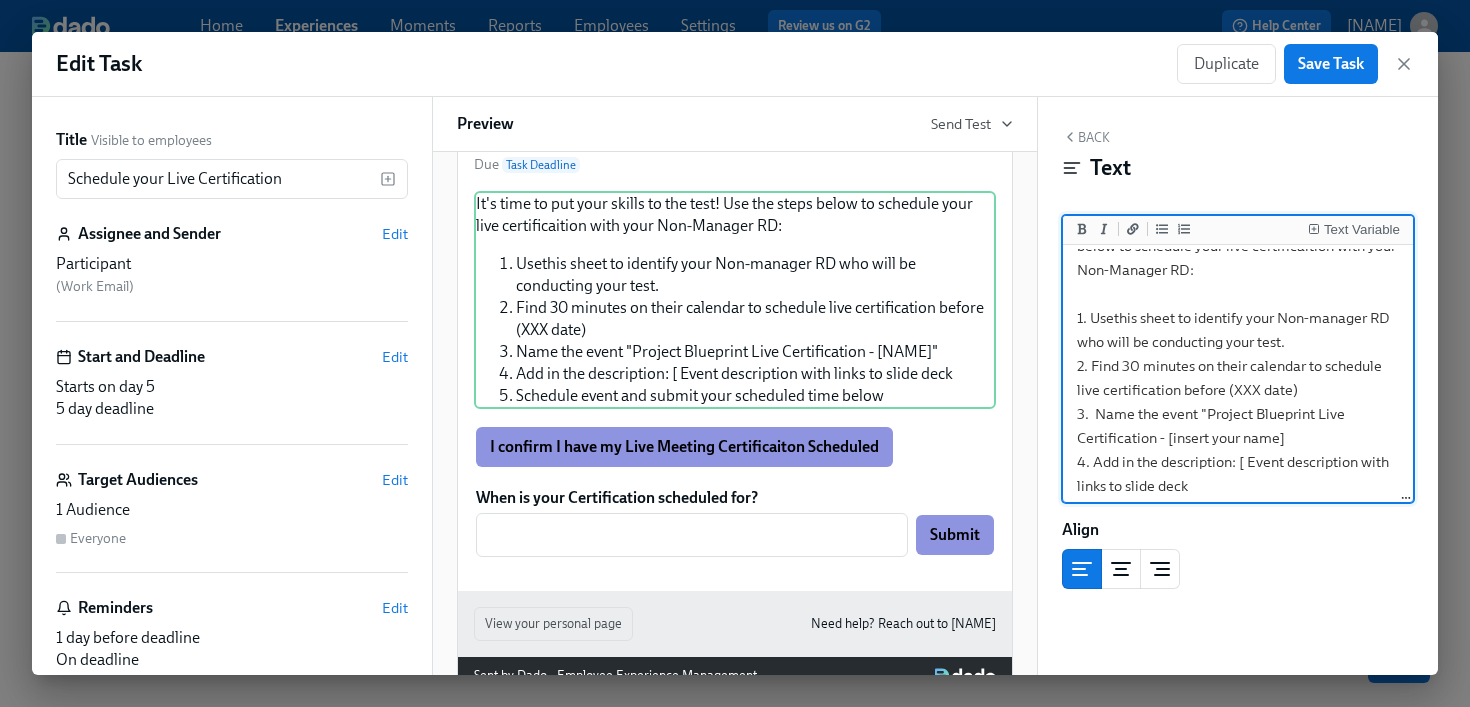 scroll, scrollTop: 64, scrollLeft: 0, axis: vertical 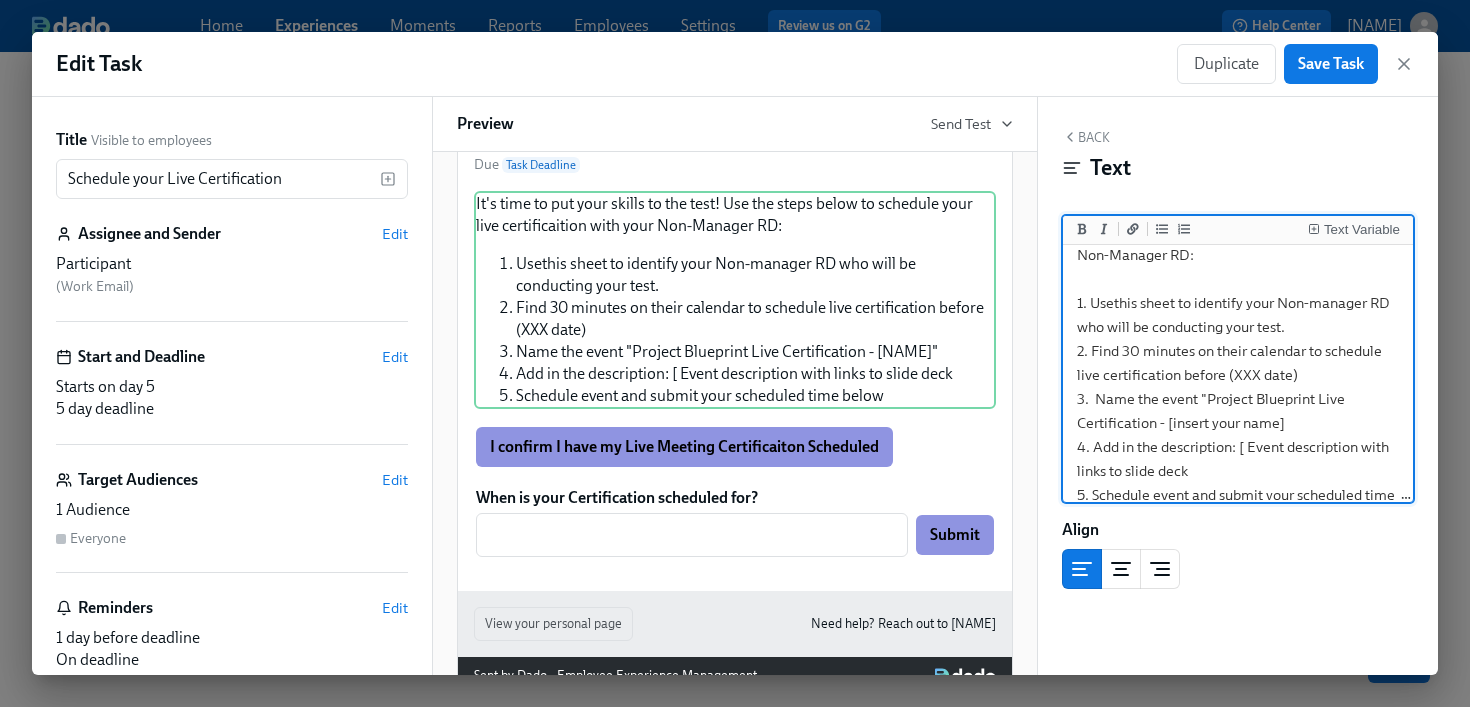 click on "It's time to put your skills to the test! Use the steps below to schedule your live certificaition with your Non-Manager RD:
1. Usethis sheet to identify your Non-manager RD who will be conducting your test.
2. Find 30 minutes on their calendar to schedule live certification before (XXX date)
3.  Name the event "Project Blueprint Live Certification - [insert your name]
4. Add in the description: [ Event description with links to slide deck
5. Schedule event and submit your scheduled time below" at bounding box center (1238, 363) 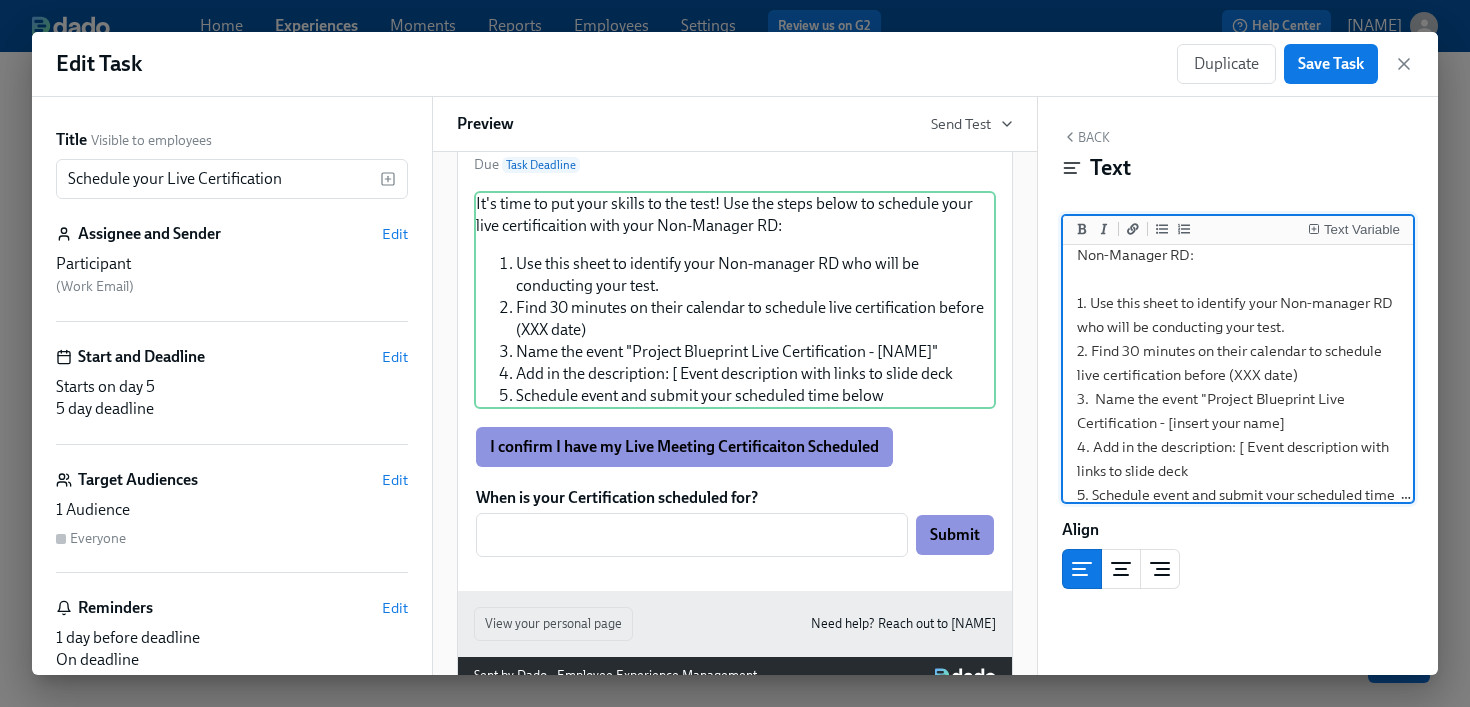 click on "It's time to put your skills to the test! Use the steps below to schedule your live certificaition with your Non-Manager RD:
1. Use this sheet to identify your Non-manager RD who will be conducting your test.
2. Find 30 minutes on their calendar to schedule live certification before (XXX date)
3.  Name the event "Project Blueprint Live Certification - [insert your name]
4. Add in the description: [ Event description with links to slide deck
5. Schedule event and submit your scheduled time below" at bounding box center [1238, 363] 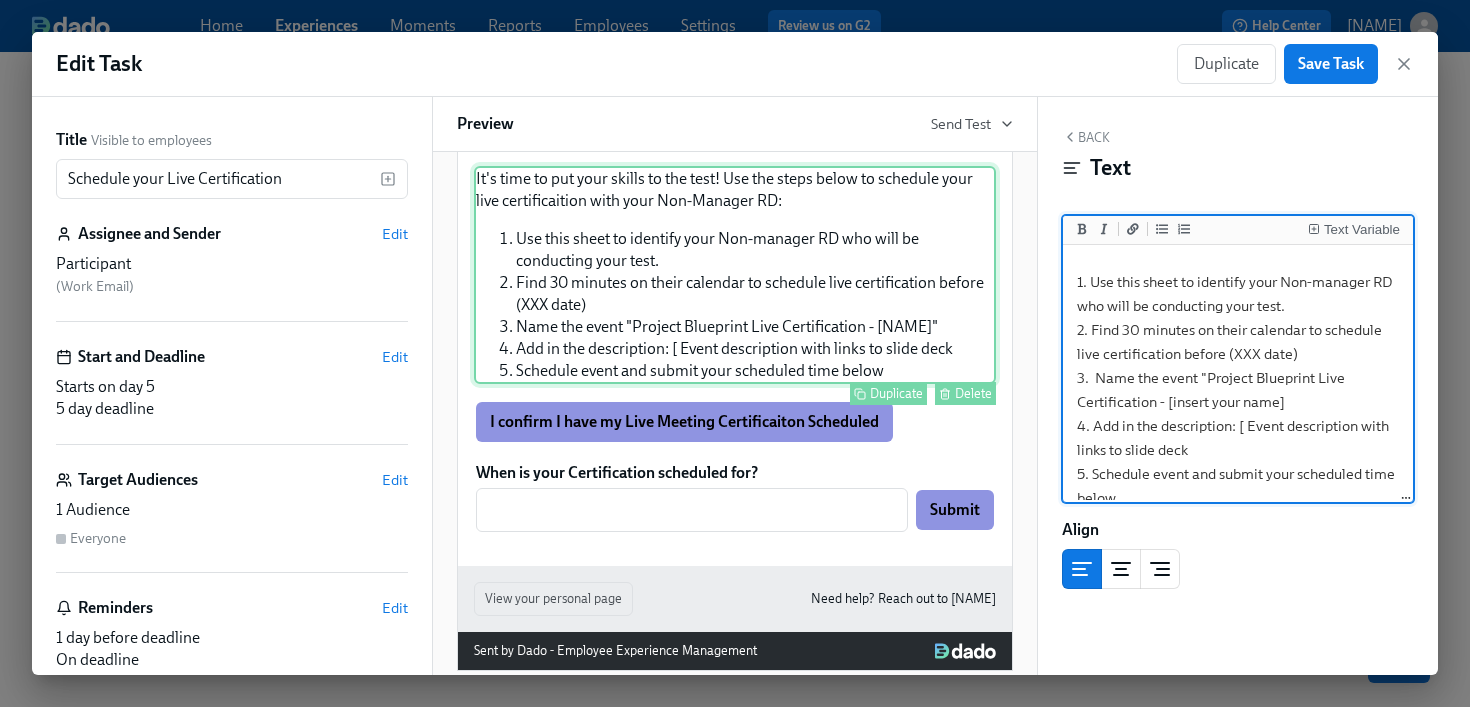 scroll, scrollTop: 210, scrollLeft: 0, axis: vertical 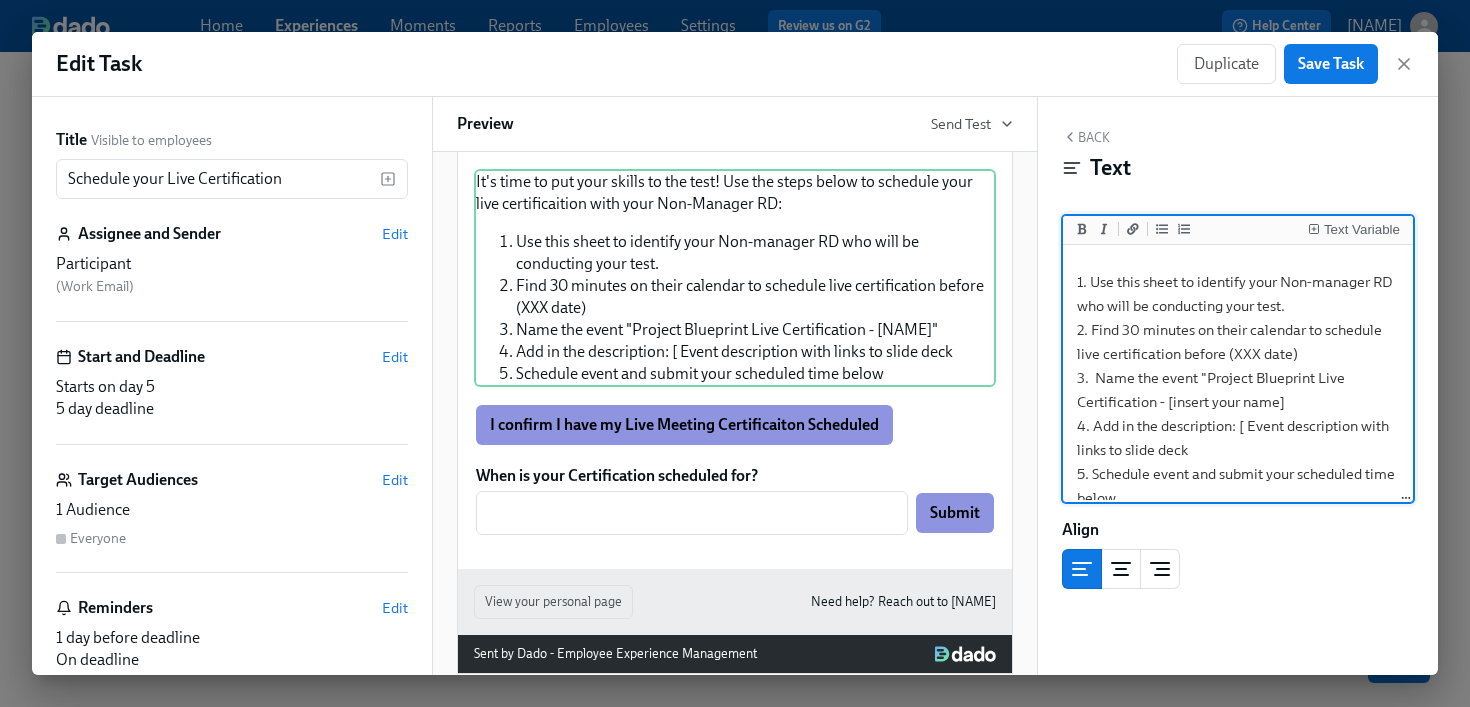 type on "It's time to put your skills to the test! Use the steps below to schedule your live certificaition with your Non-Manager RD:
1. Use this sheet to identify your Non-manager RD who will be conducting your test.
2. Find 30 minutes on their calendar to schedule live certification before (XXX date)
3.  Name the event "Project Blueprint Live Certification - [insert your name]
4. Add in the description: [ Event description with links to slide deck
5. Schedule event and submit your scheduled time below" 